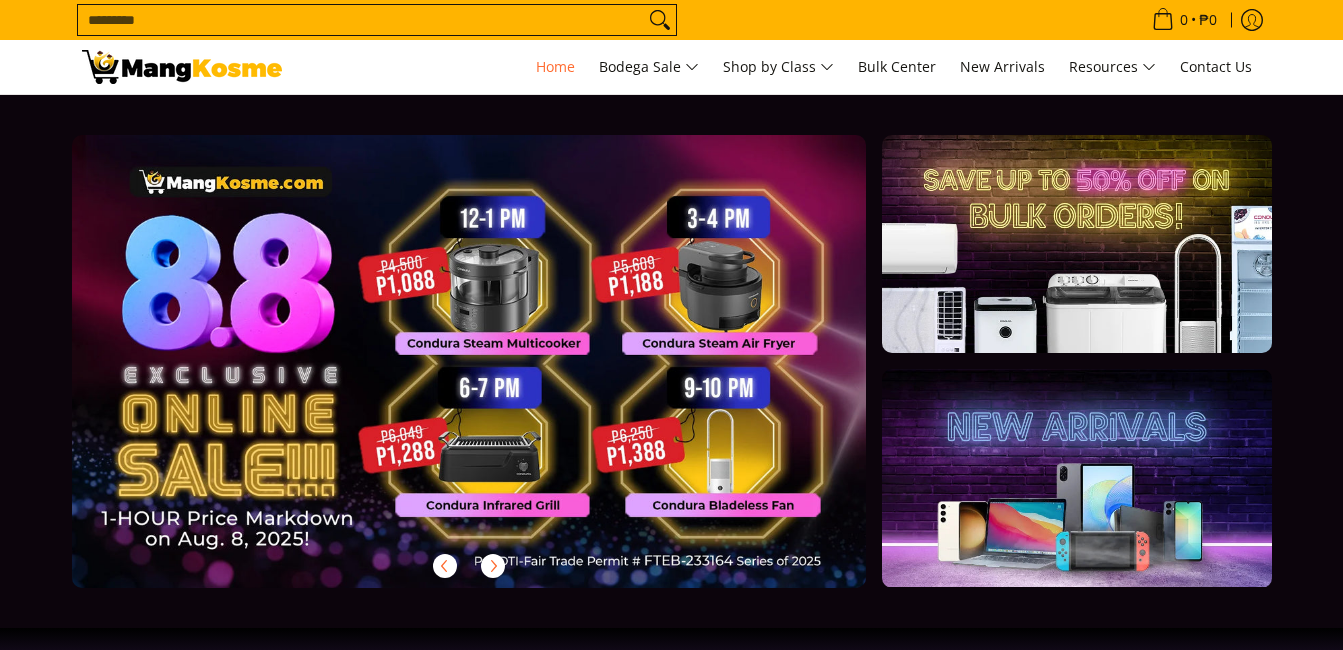 scroll, scrollTop: 0, scrollLeft: 0, axis: both 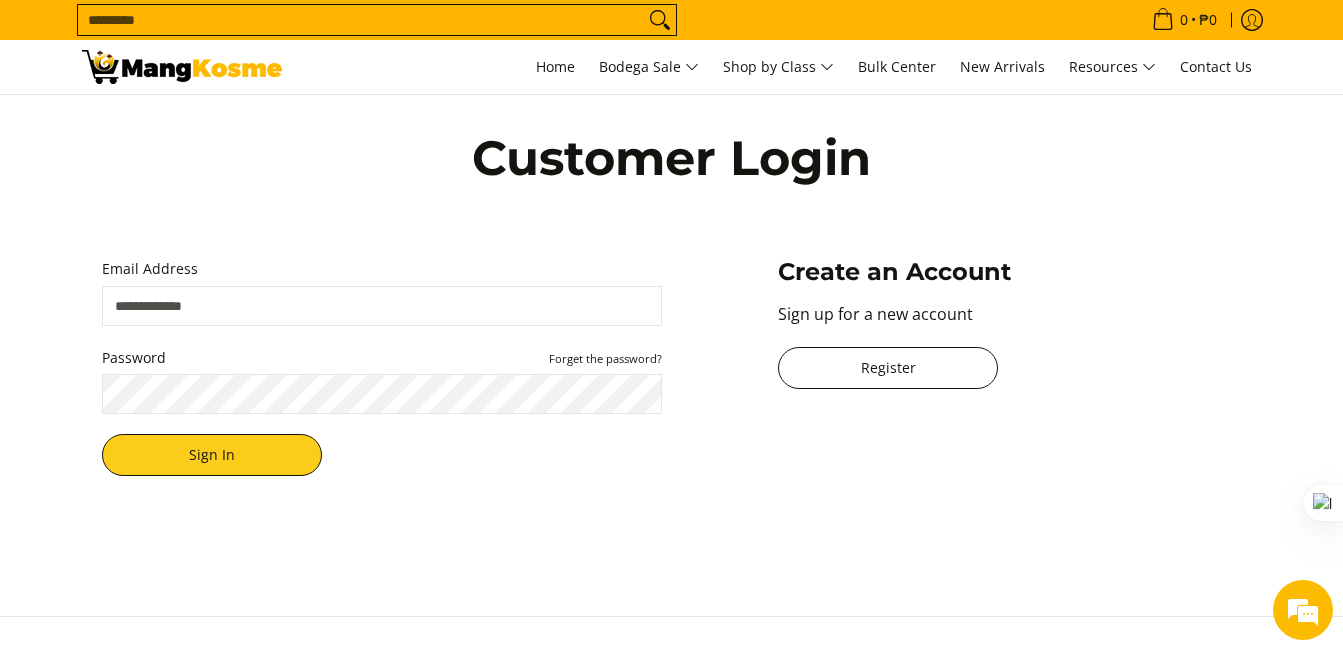 click on "Register" at bounding box center (888, 368) 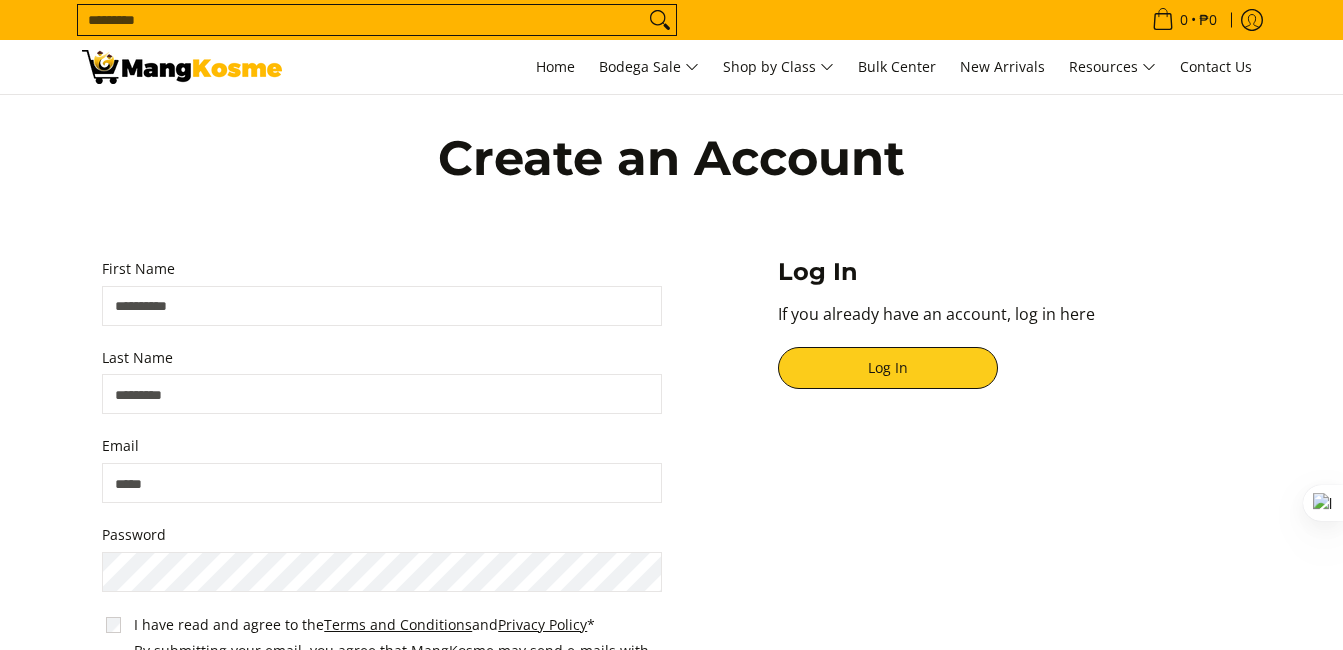 scroll, scrollTop: 0, scrollLeft: 0, axis: both 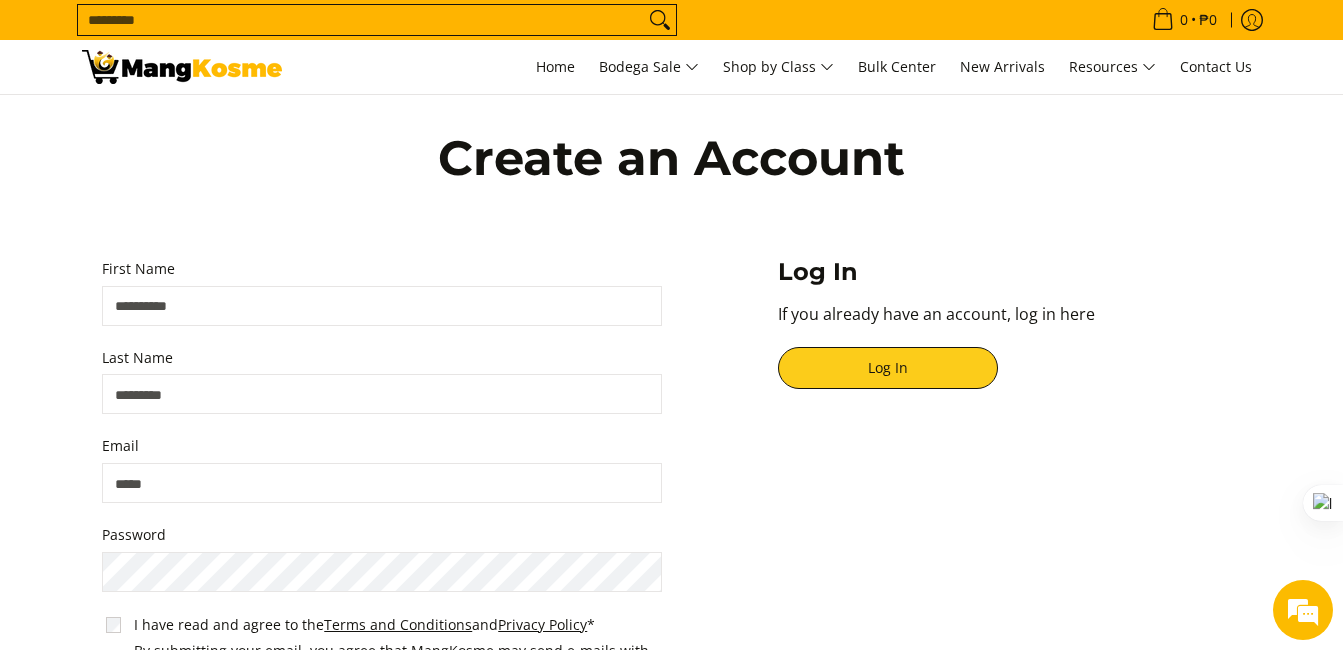 click on "First Name" at bounding box center [382, 306] 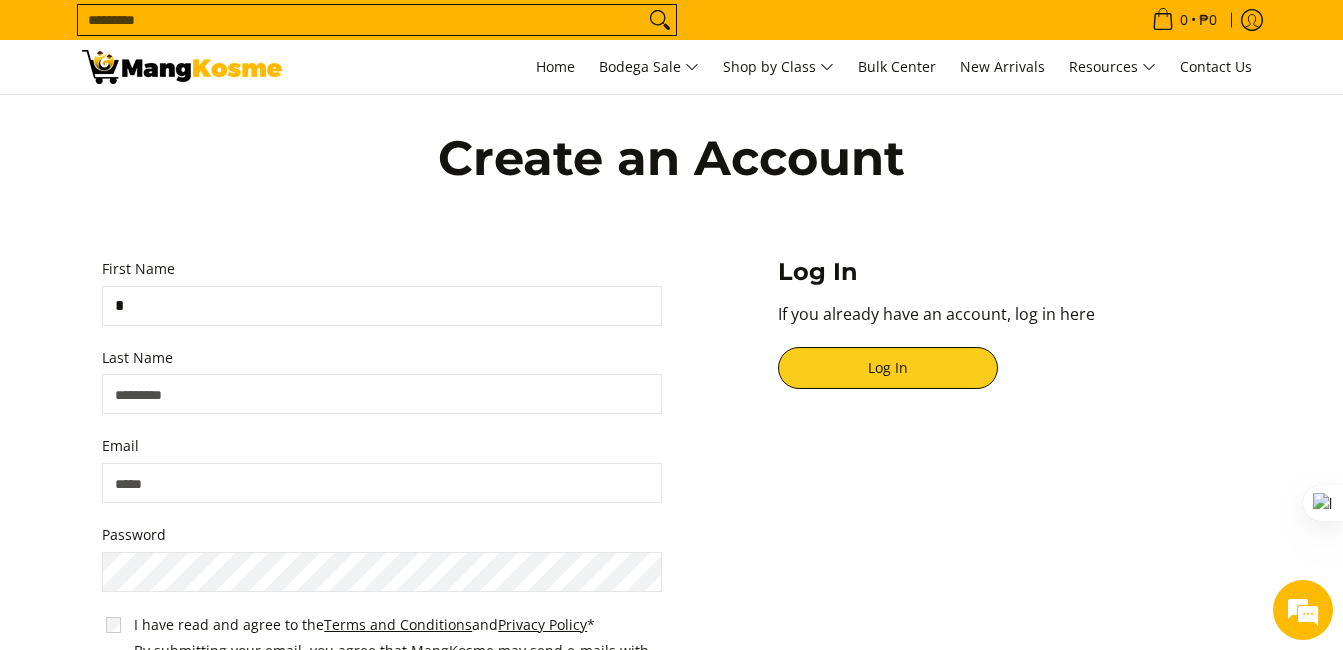 type on "*********" 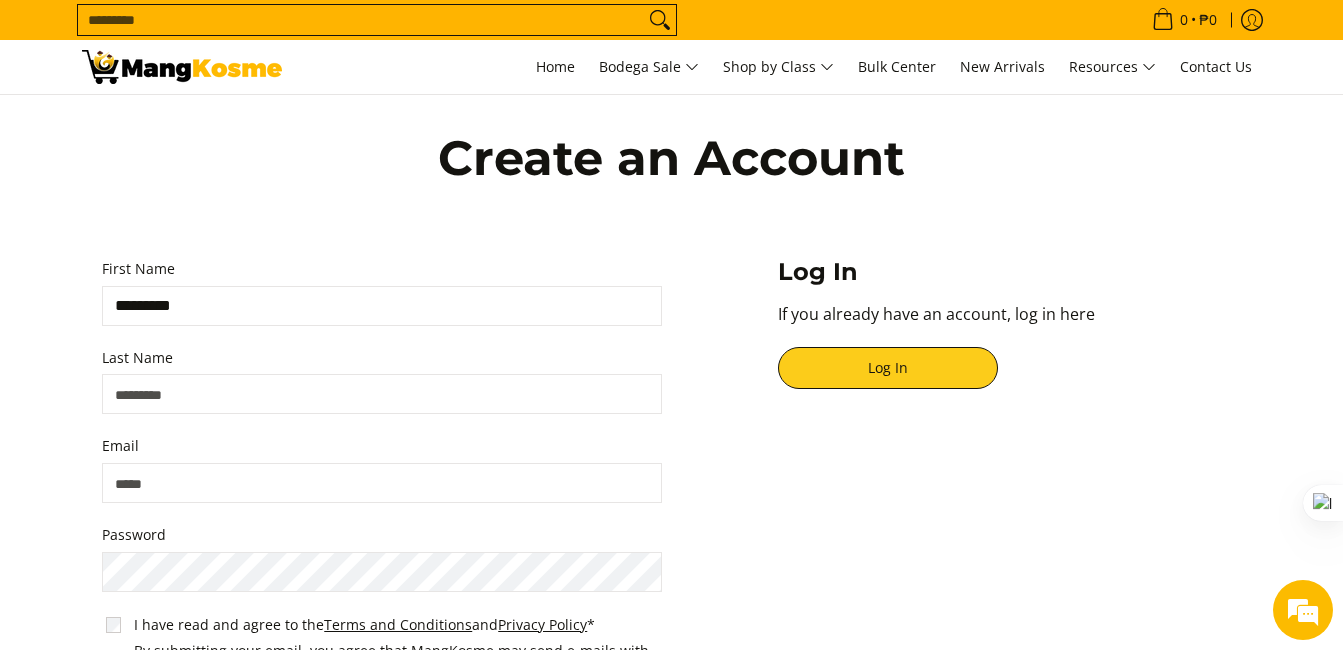 type on "********" 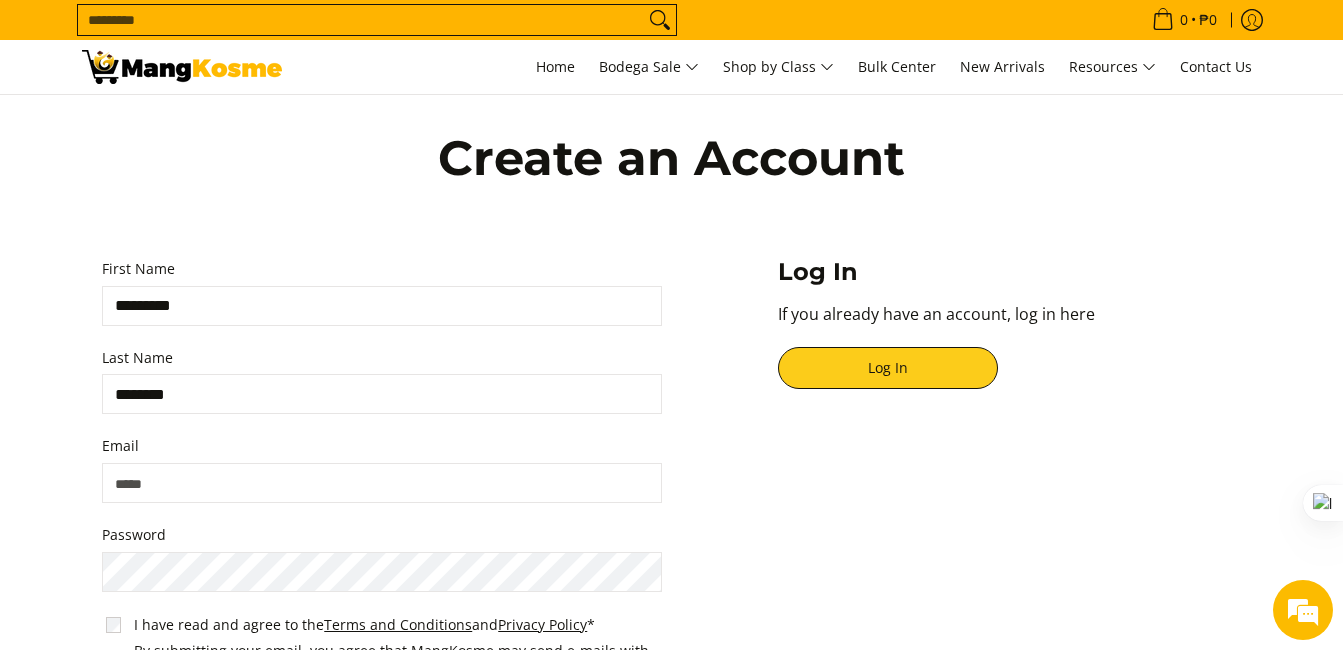 type on "**********" 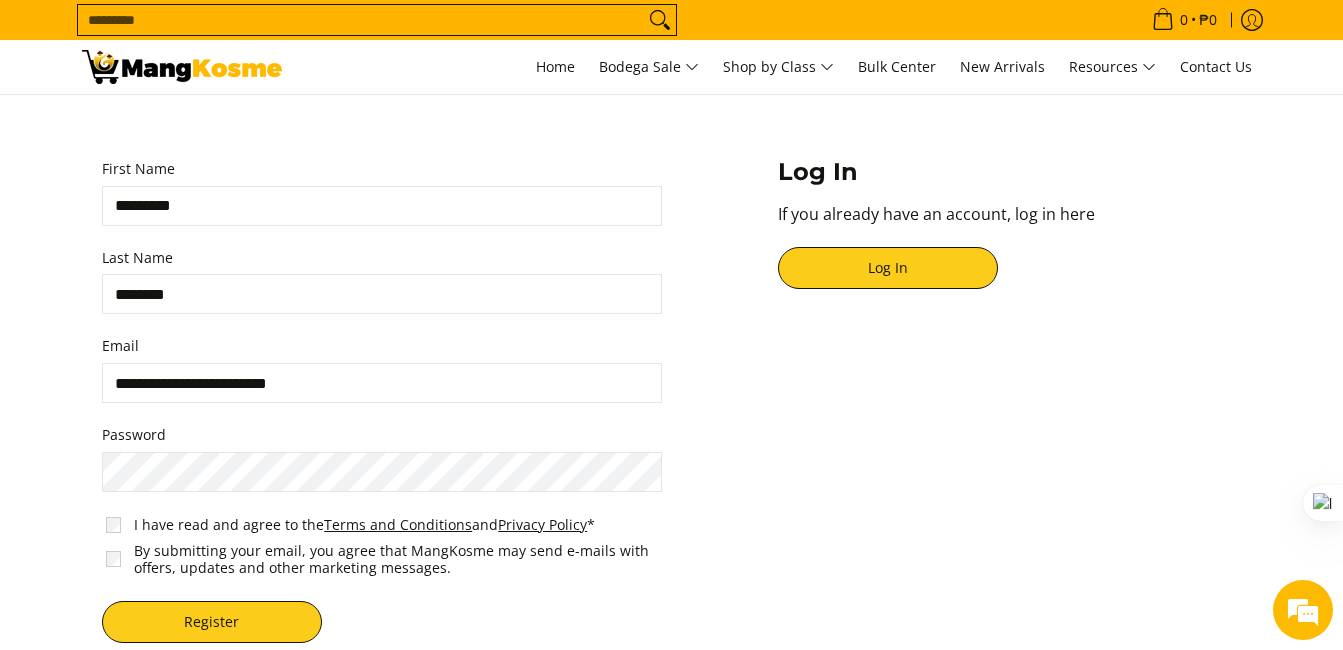 scroll, scrollTop: 200, scrollLeft: 0, axis: vertical 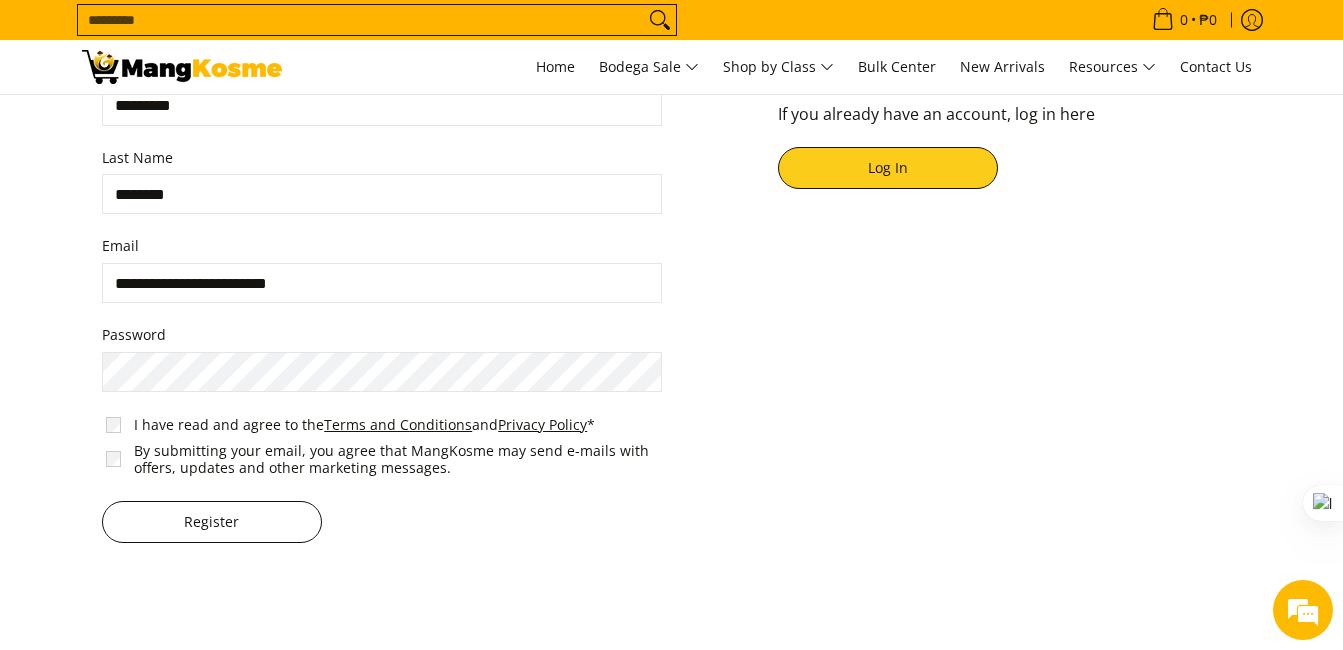 click on "Register" at bounding box center (212, 522) 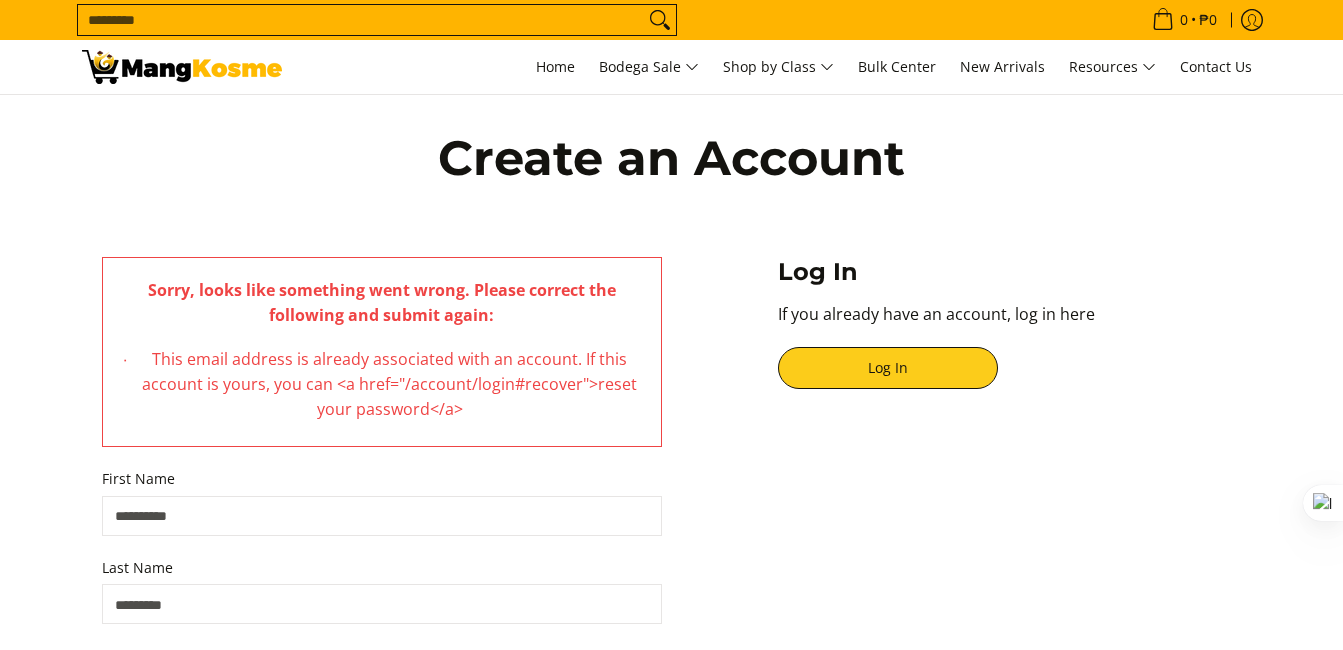 scroll, scrollTop: 0, scrollLeft: 0, axis: both 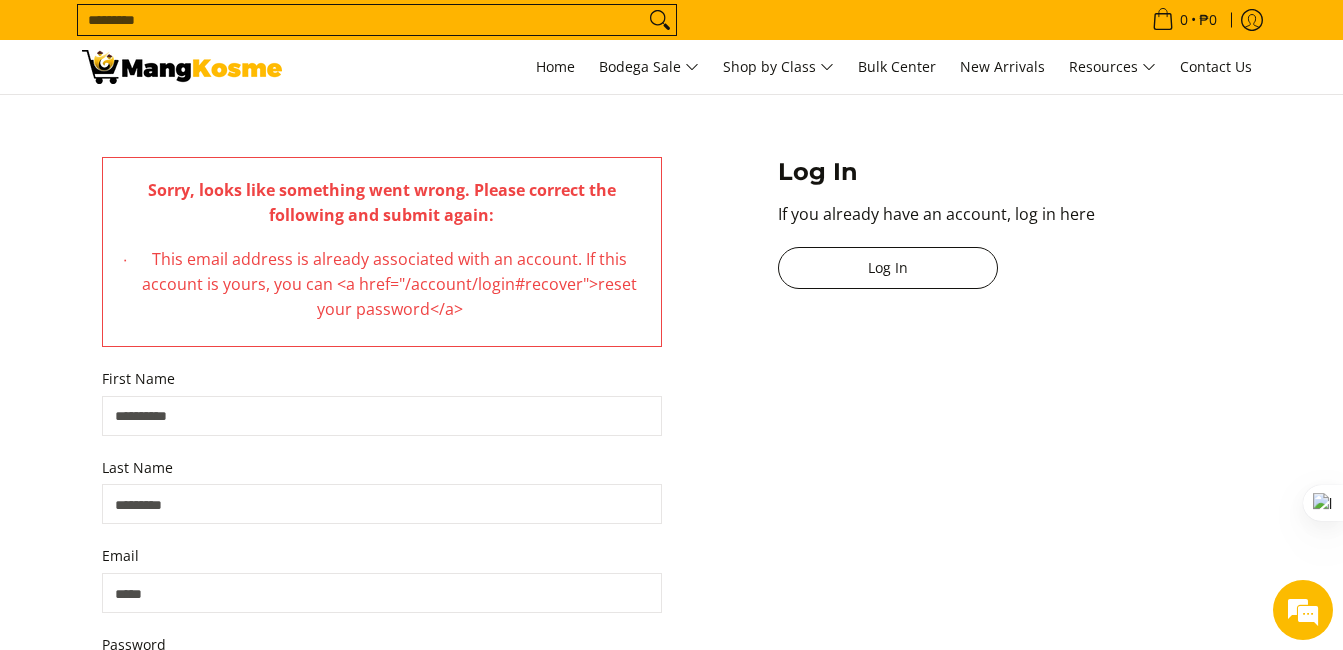 click on "Log In" at bounding box center (888, 268) 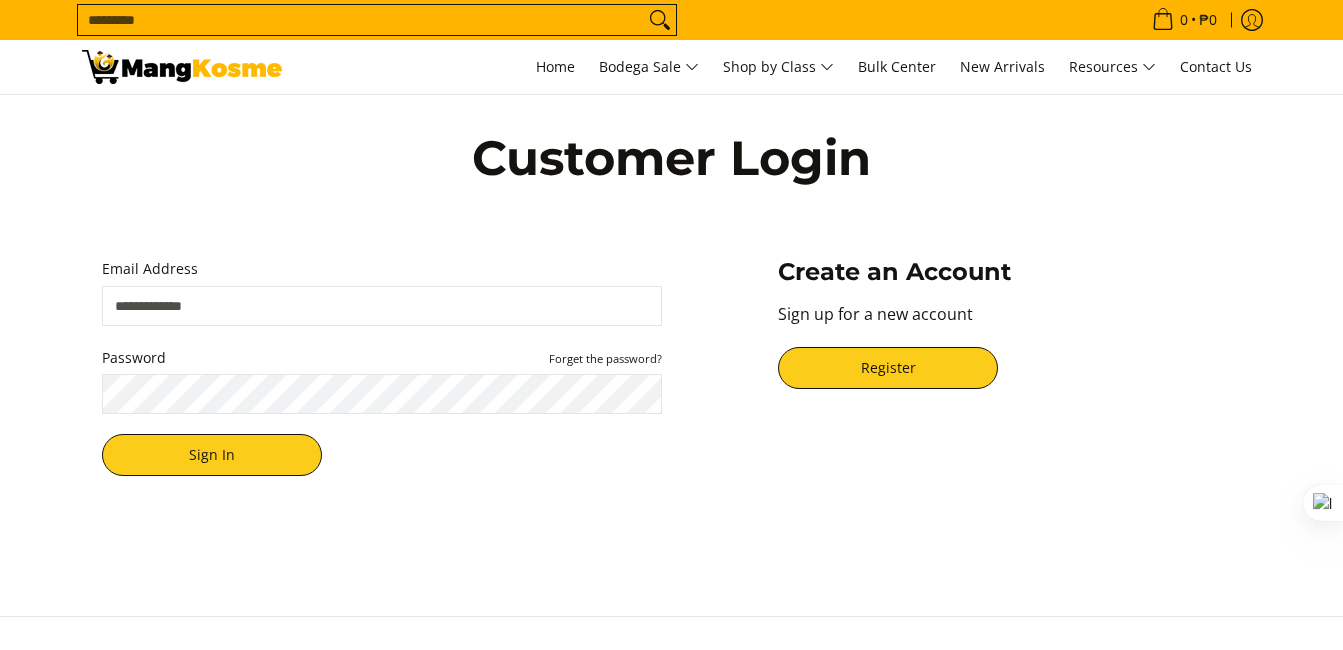 scroll, scrollTop: 0, scrollLeft: 0, axis: both 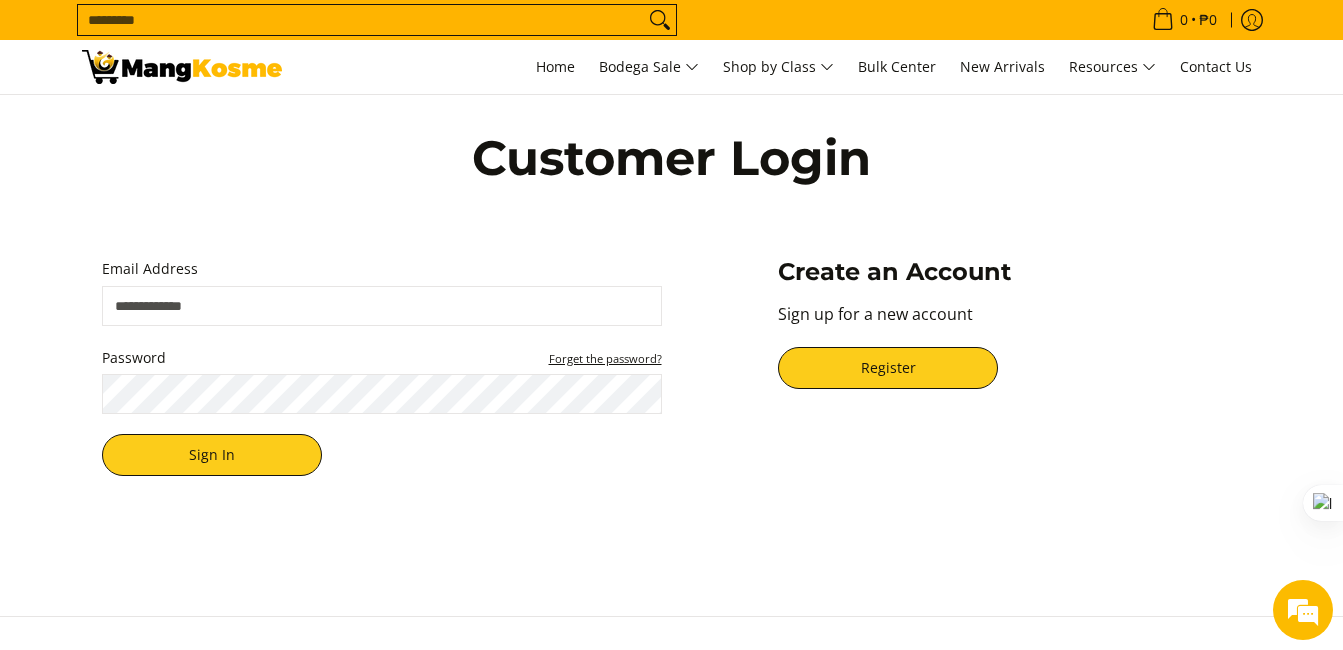 type 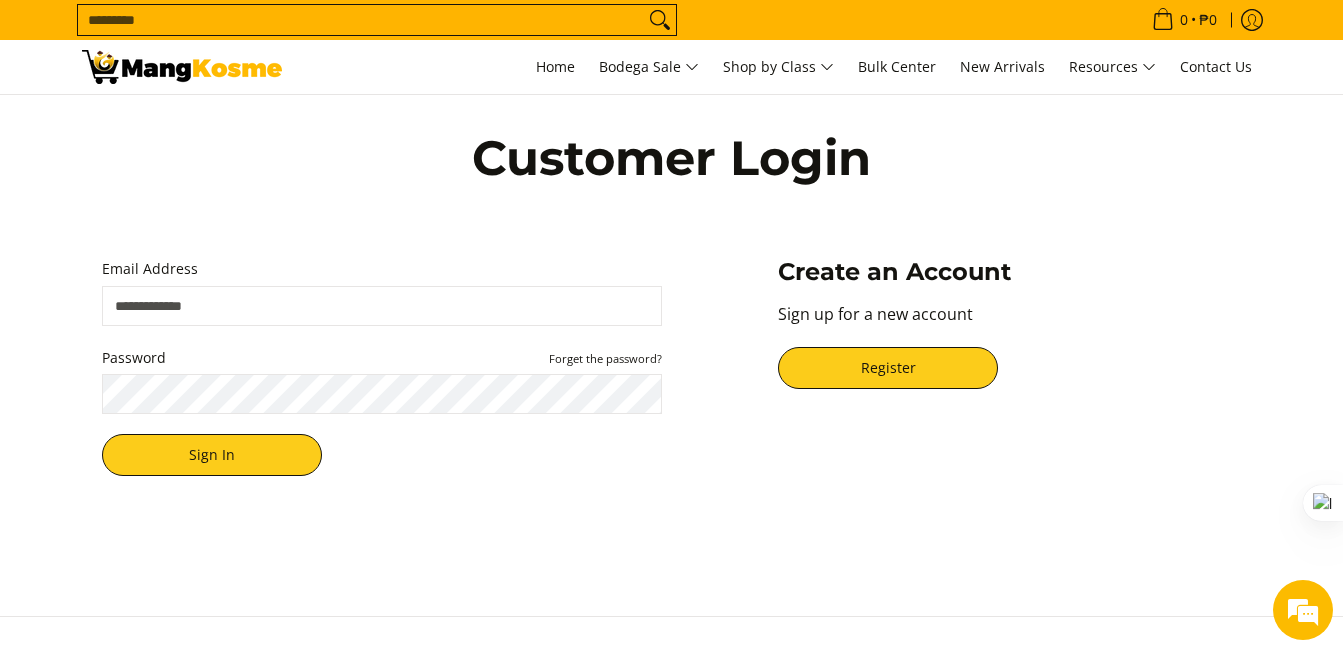 click on "Email Address" at bounding box center [382, 306] 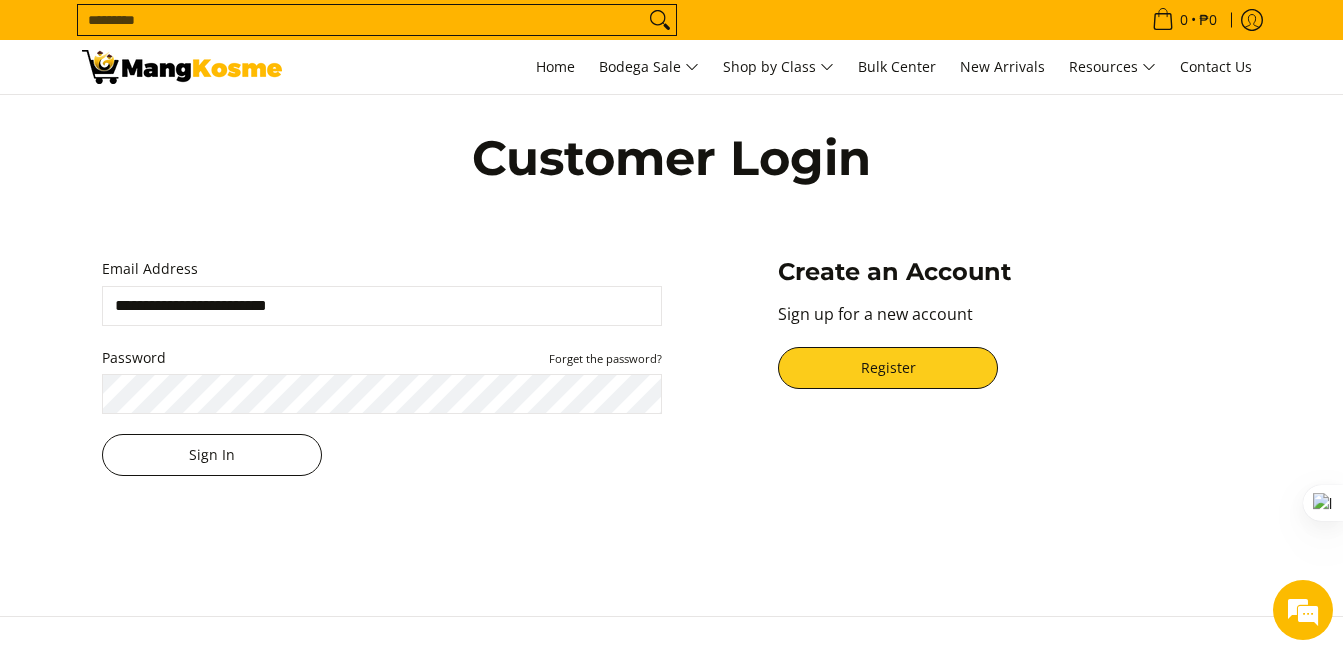 click on "Sign In" at bounding box center (212, 455) 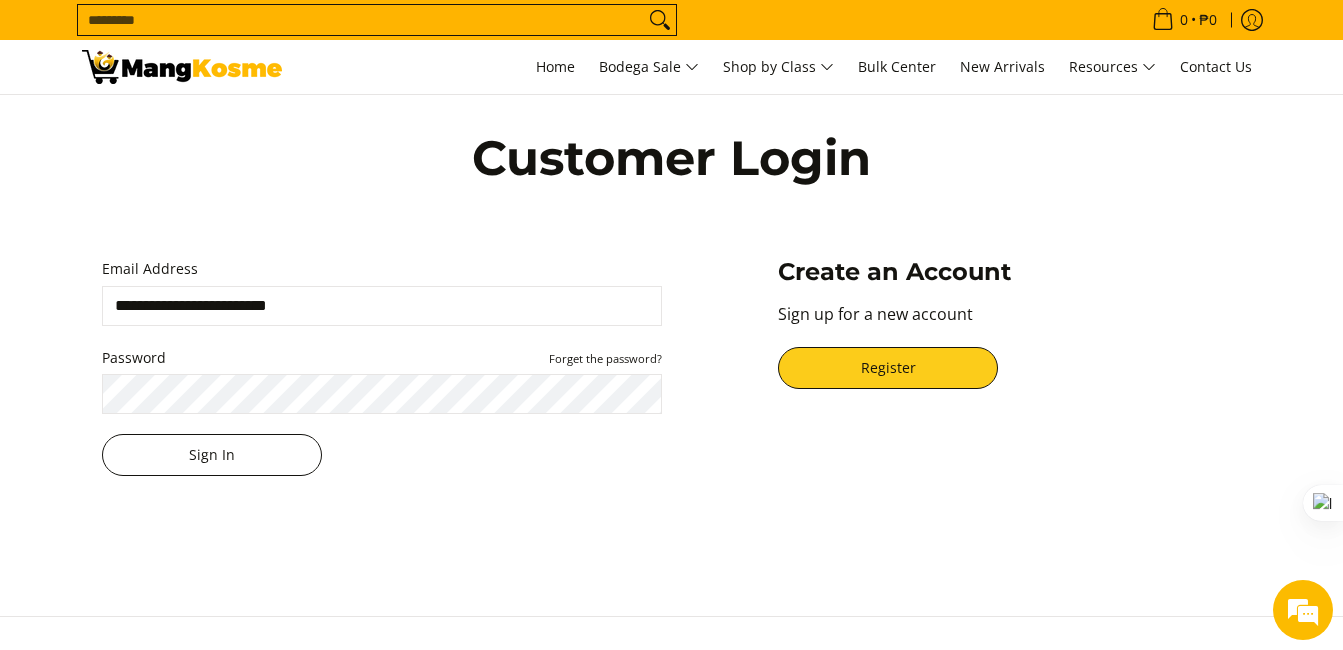scroll, scrollTop: 0, scrollLeft: 0, axis: both 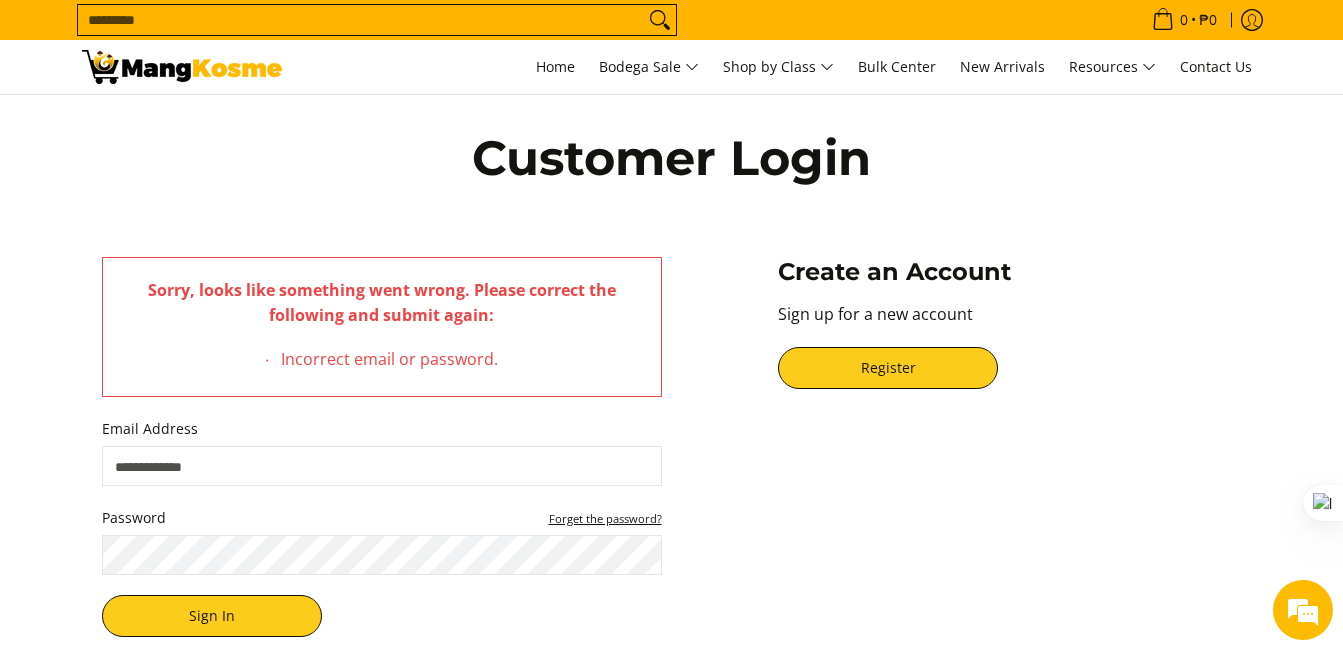 click on "Forget the password?" at bounding box center [605, 518] 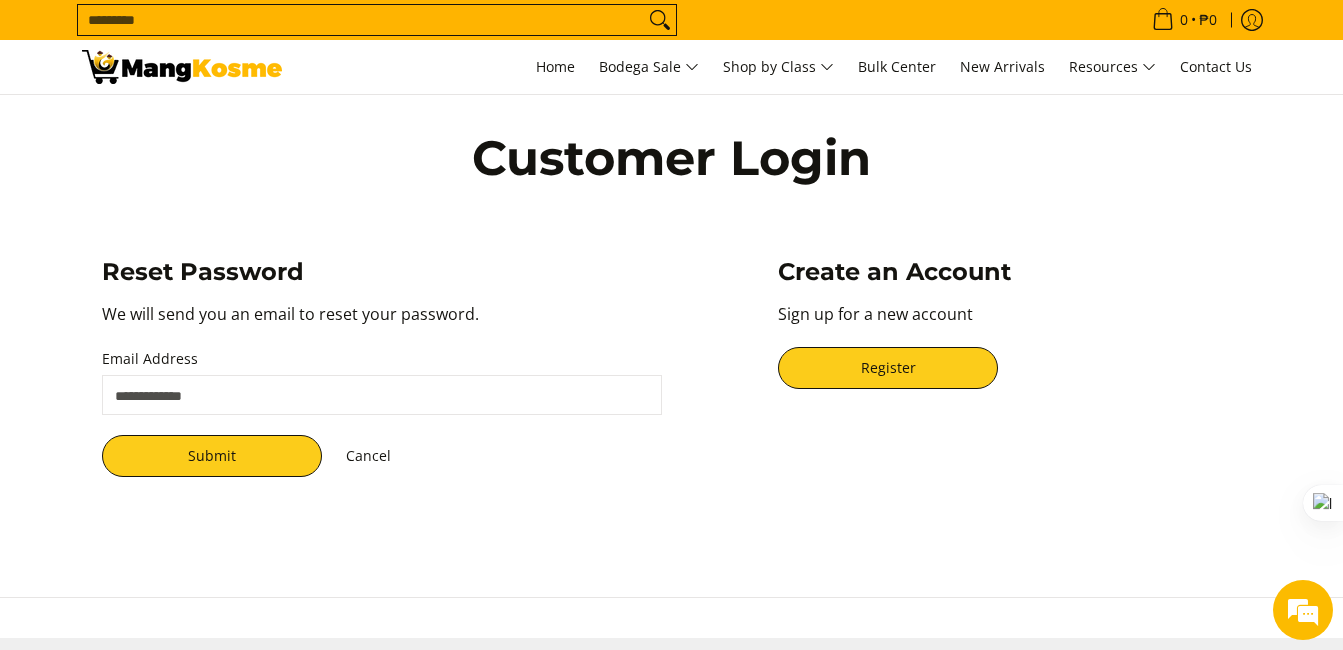 click on "Email Address" at bounding box center (382, 395) 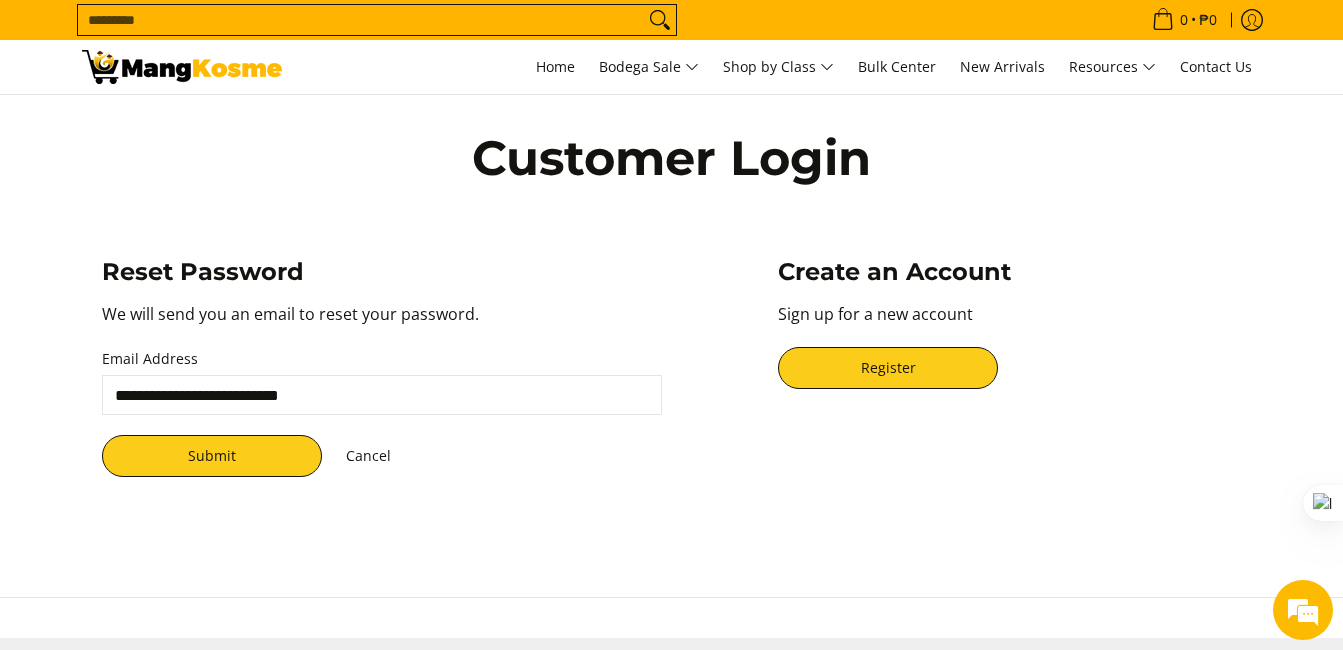 drag, startPoint x: 358, startPoint y: 388, endPoint x: -4, endPoint y: 424, distance: 363.78564 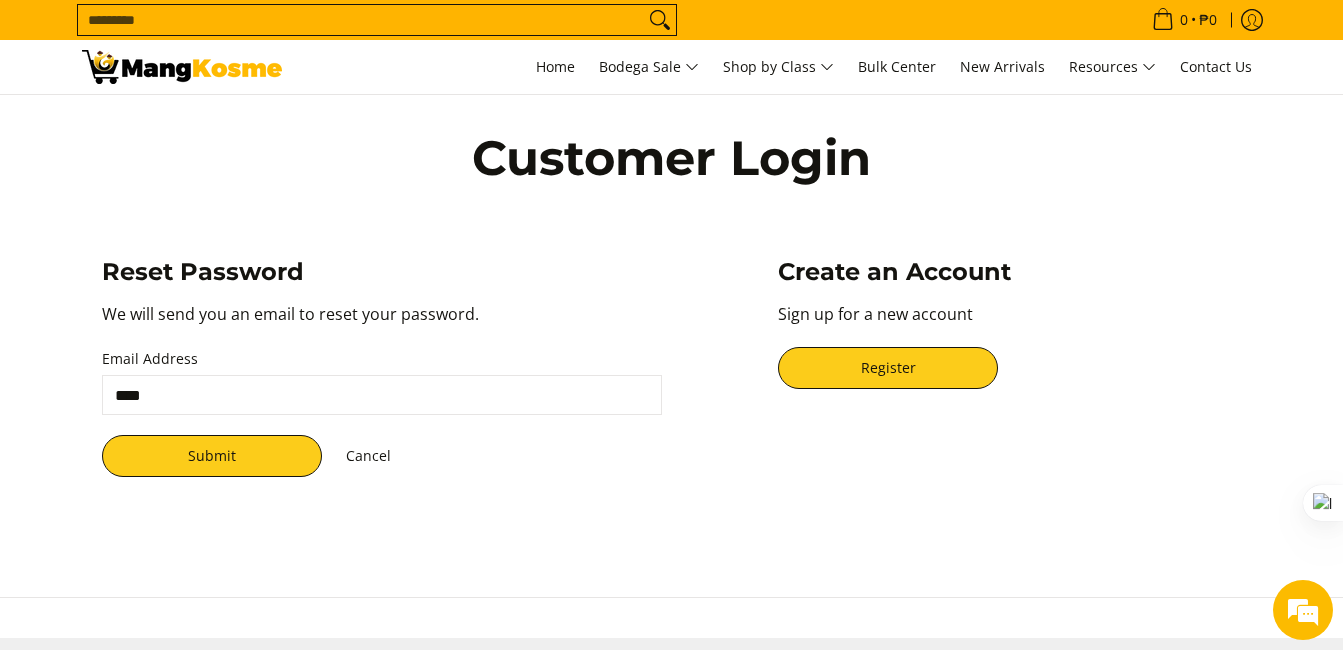 scroll, scrollTop: 0, scrollLeft: 0, axis: both 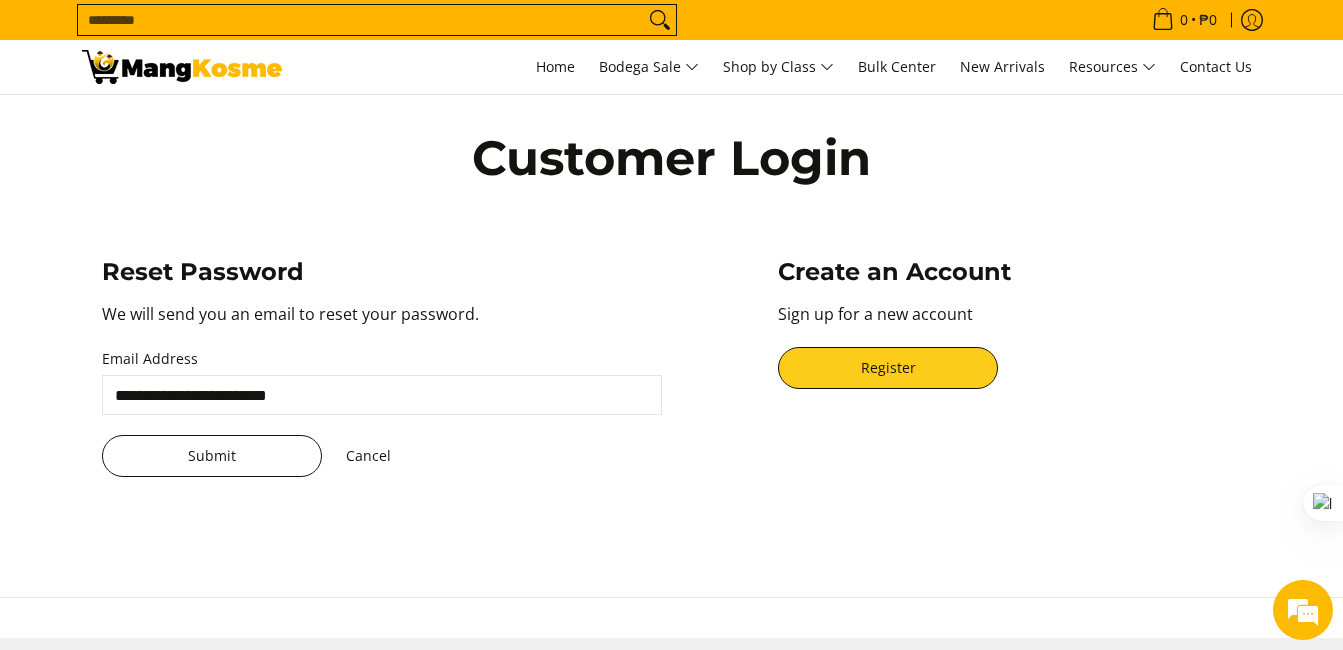click on "Submit" at bounding box center (212, 456) 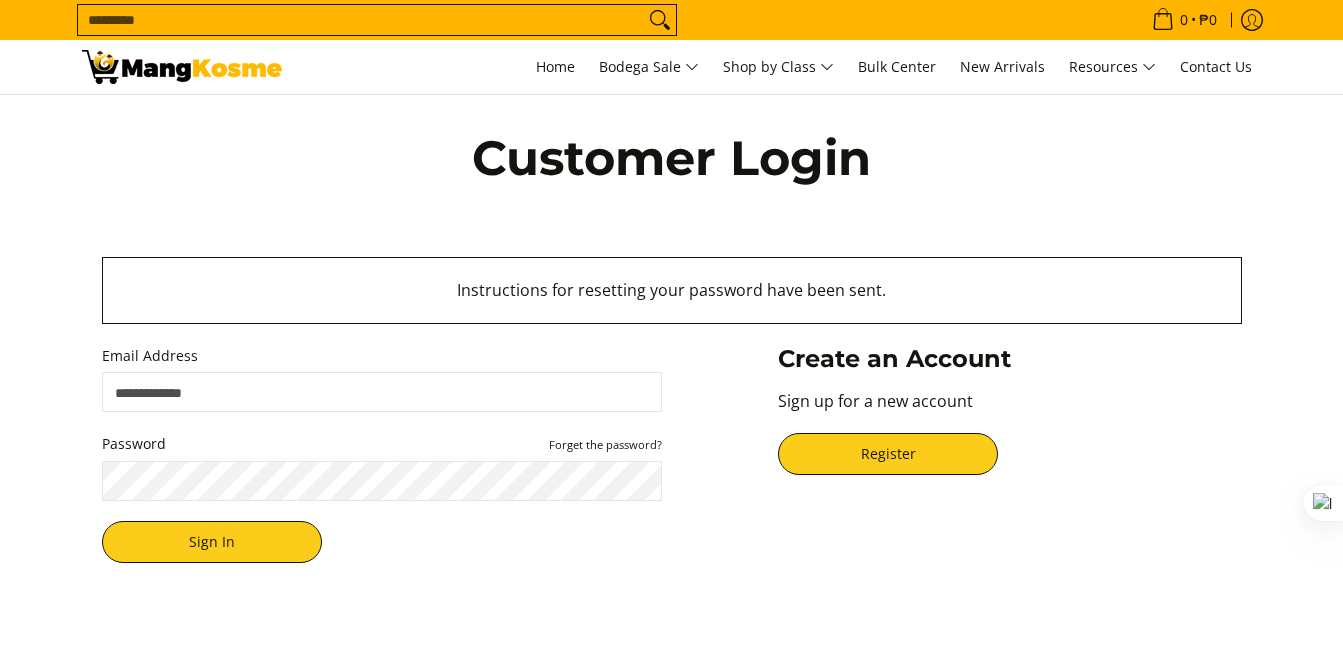 scroll, scrollTop: 0, scrollLeft: 0, axis: both 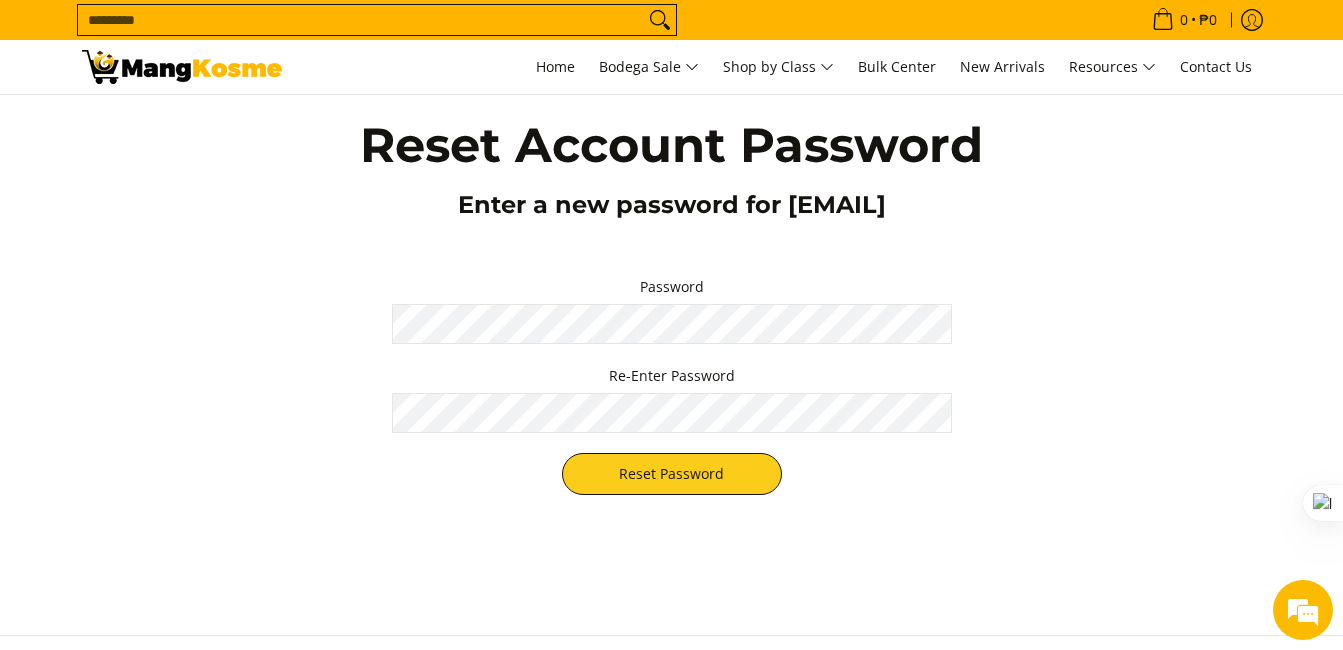 click on "Password" at bounding box center [672, 287] 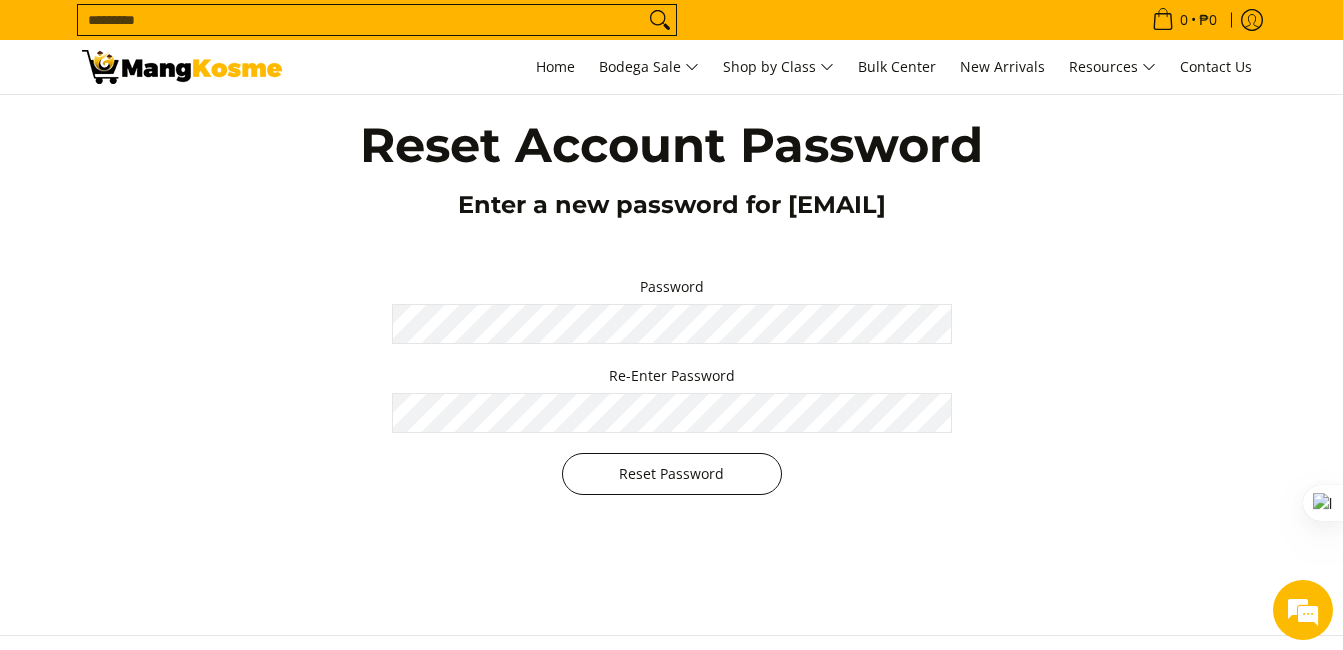 scroll, scrollTop: 0, scrollLeft: 0, axis: both 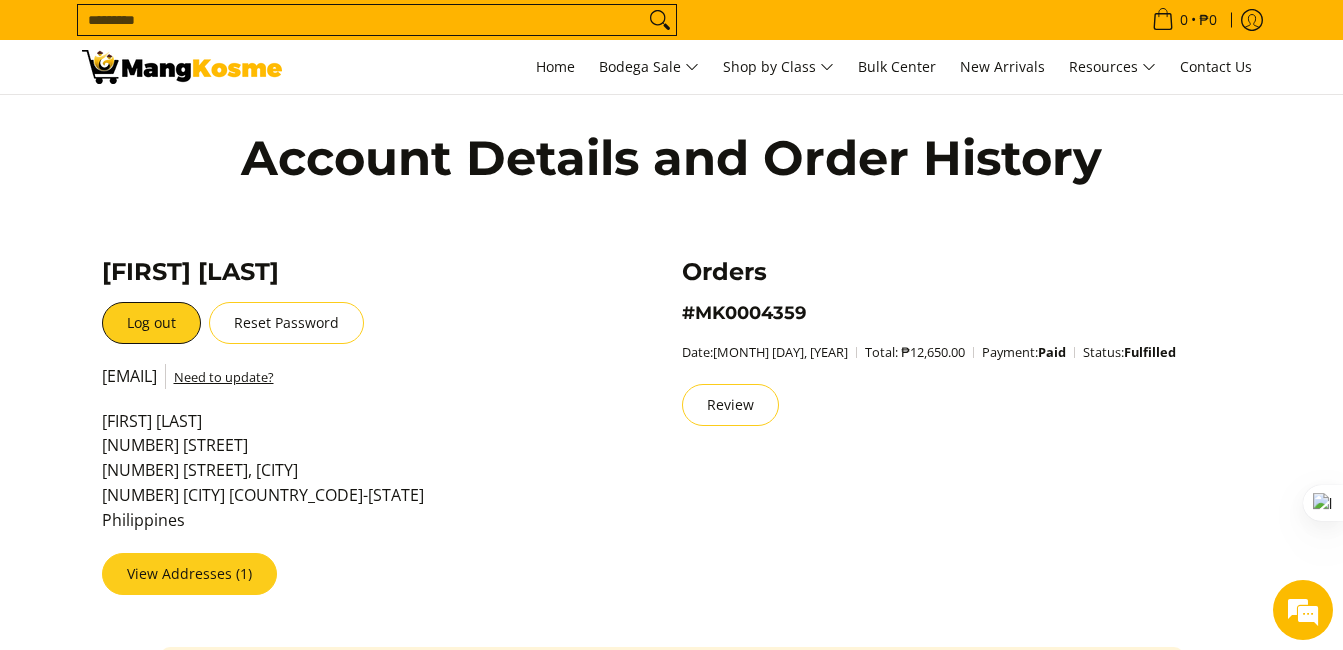 click on "View Addresses (1)" at bounding box center [189, 574] 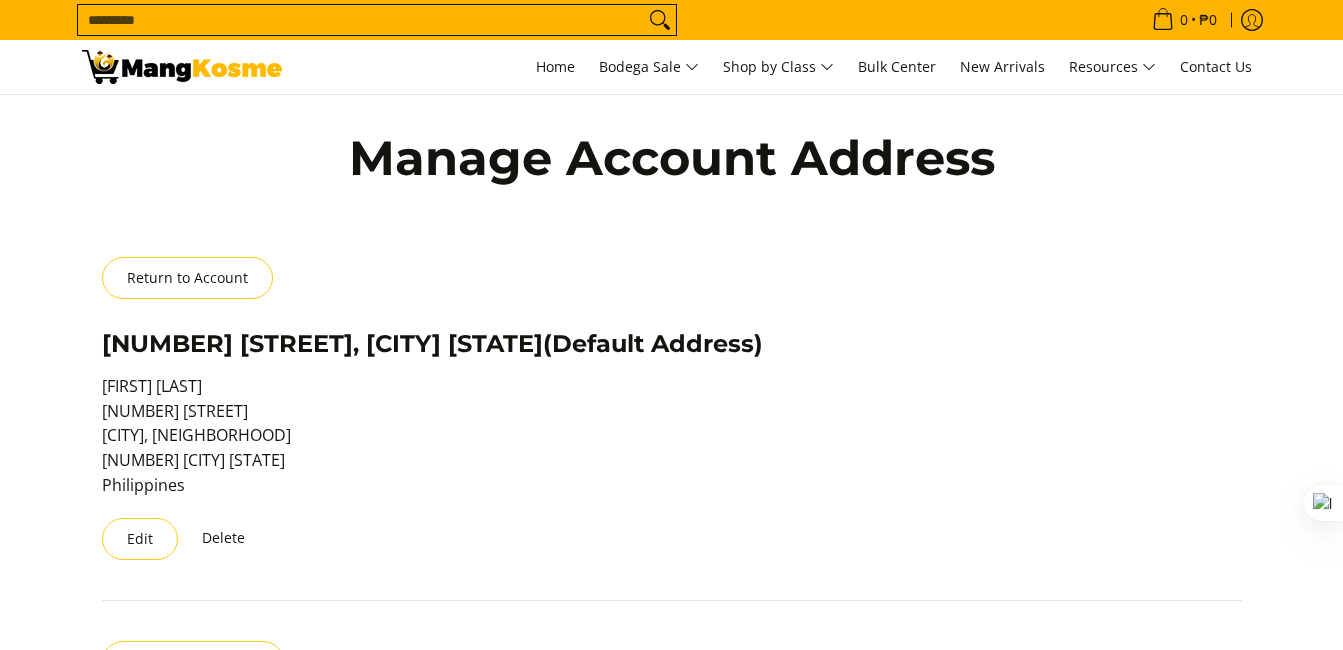scroll, scrollTop: 0, scrollLeft: 0, axis: both 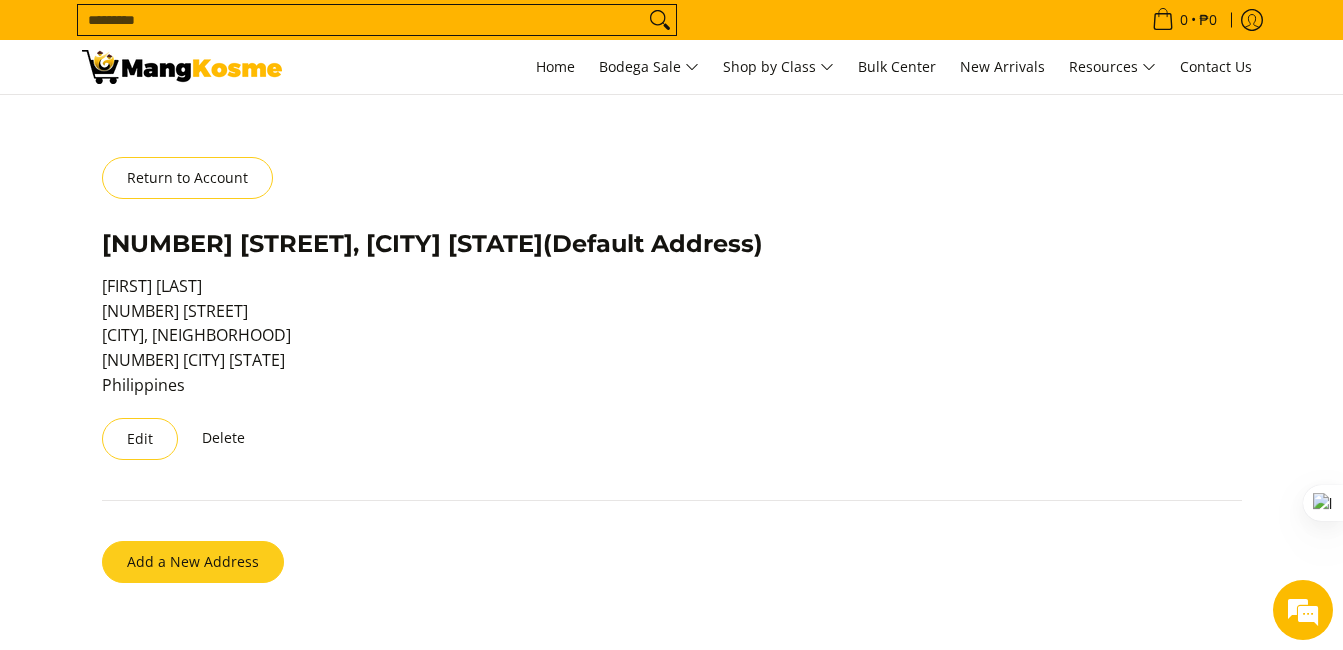 click on "Add a New Address" at bounding box center [193, 562] 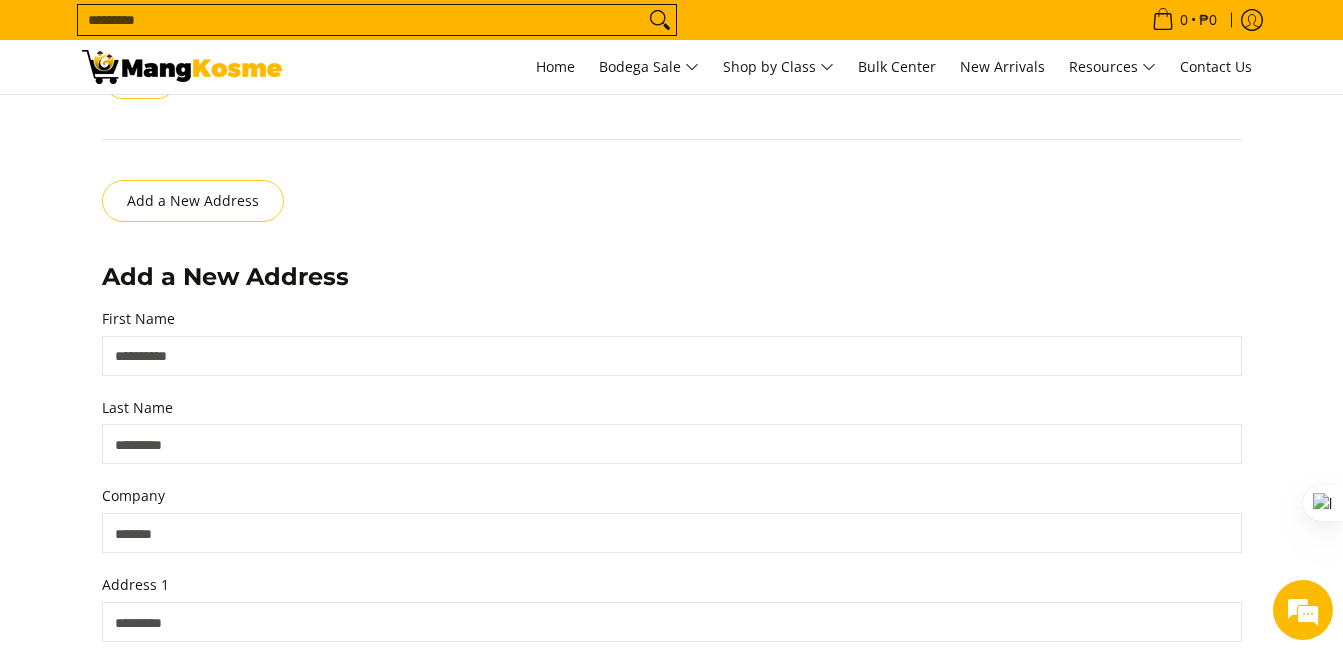 scroll, scrollTop: 628, scrollLeft: 0, axis: vertical 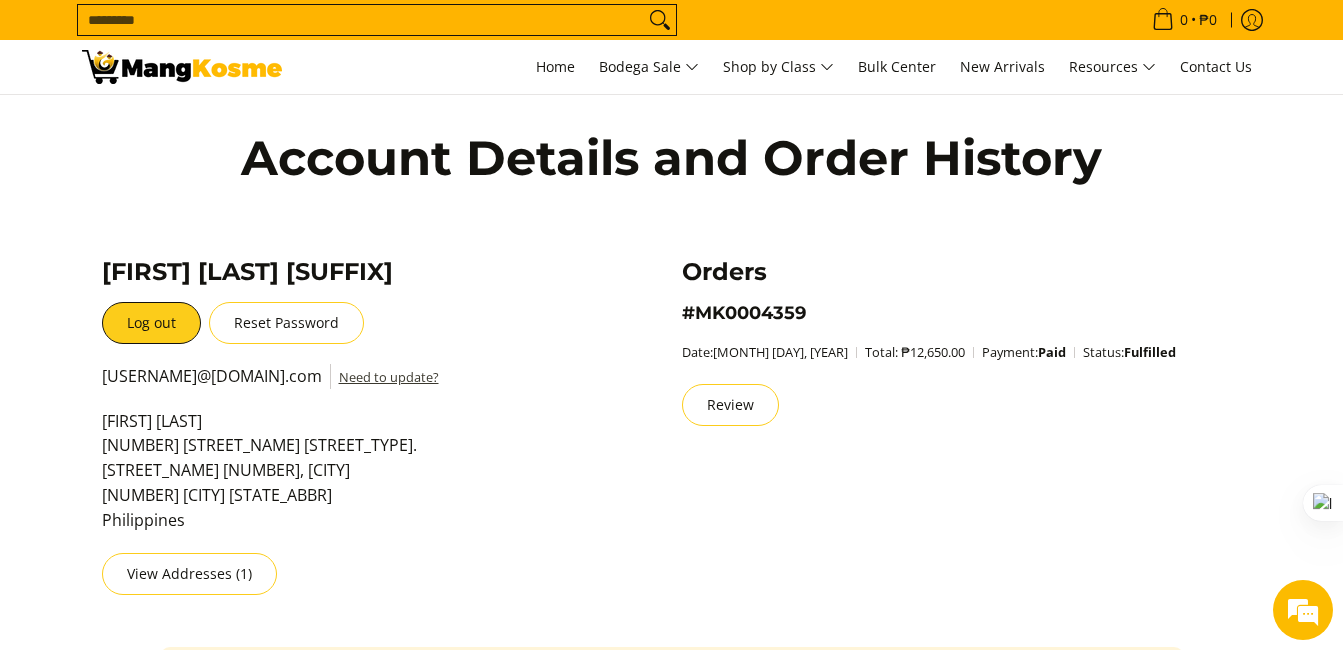 click on "Need to update?" at bounding box center (389, 377) 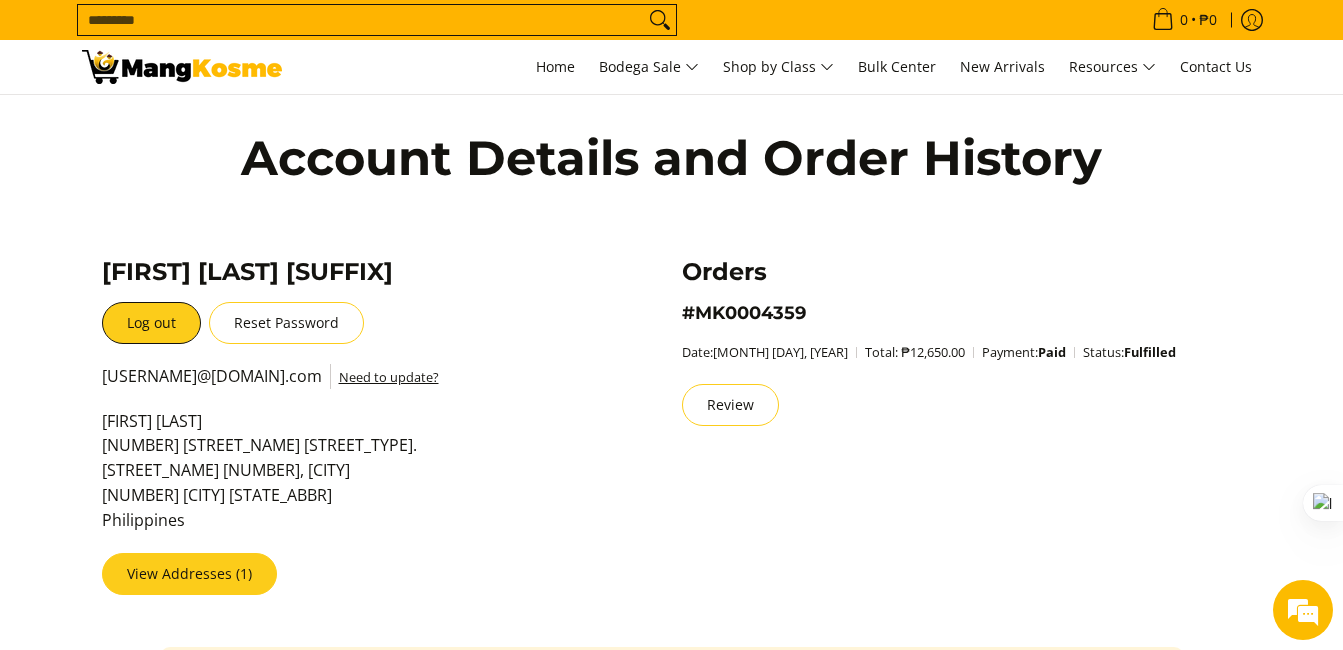 click on "View Addresses (1)" at bounding box center (189, 574) 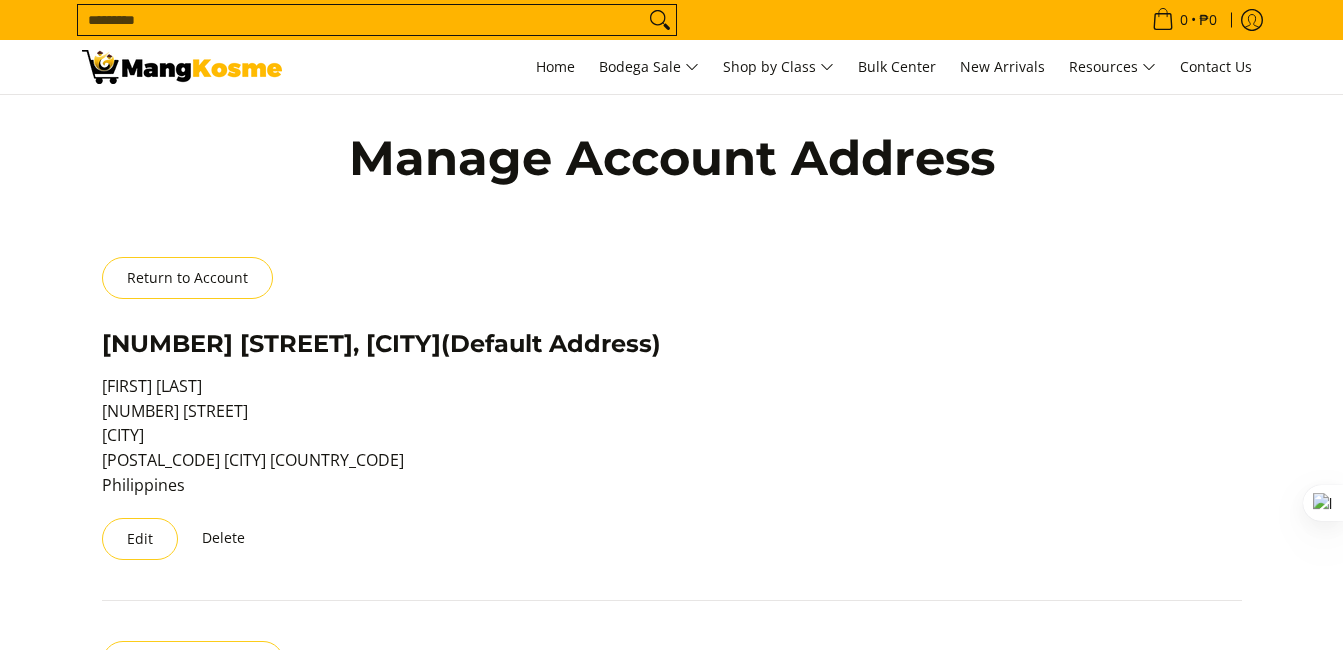 scroll, scrollTop: 0, scrollLeft: 0, axis: both 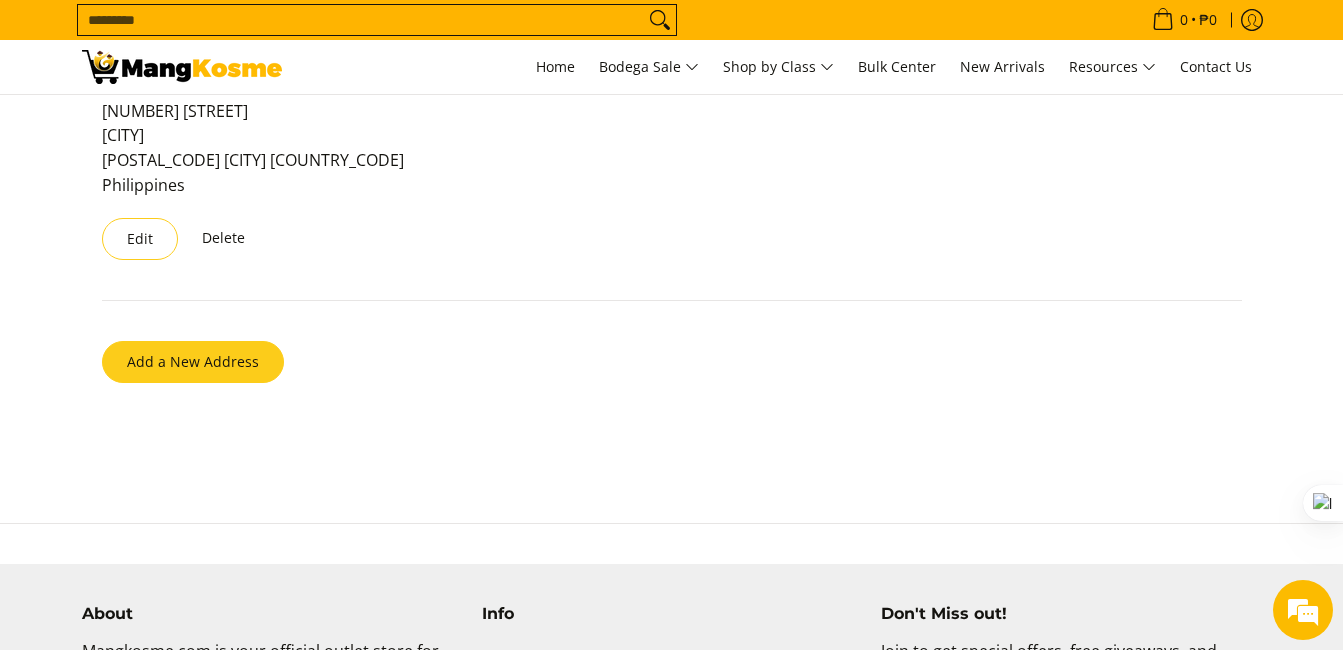 click on "Add a New Address" at bounding box center [193, 362] 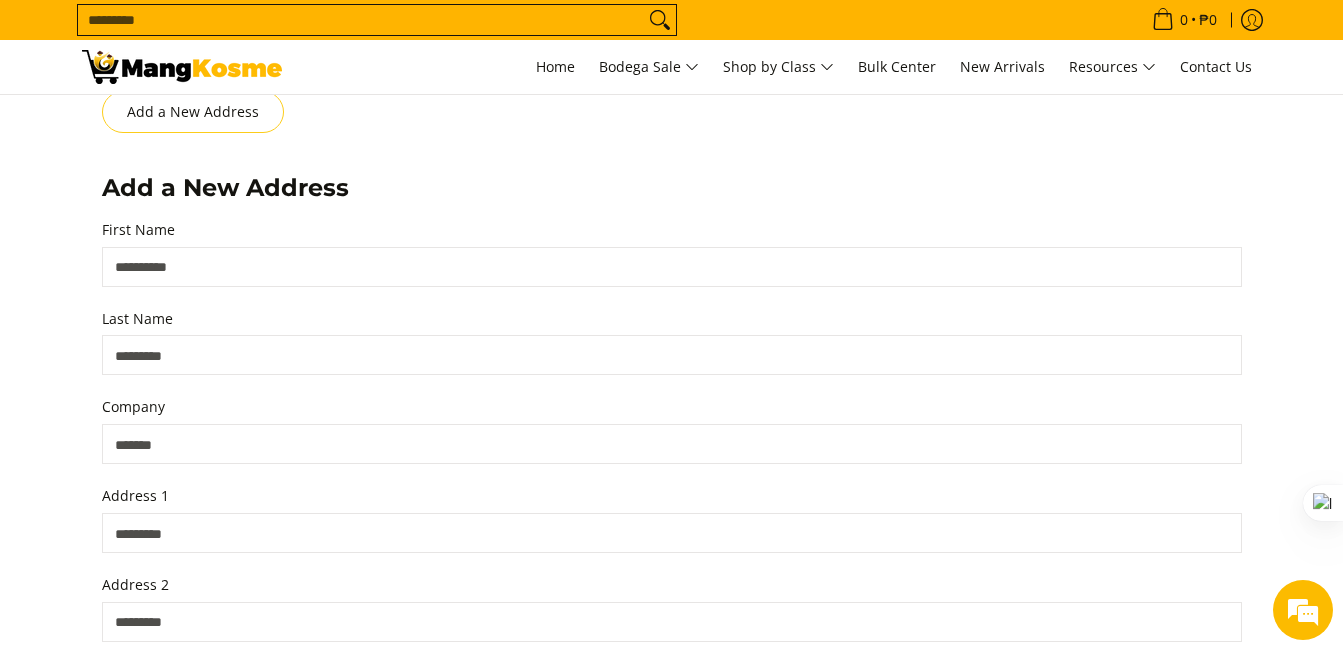 scroll, scrollTop: 628, scrollLeft: 0, axis: vertical 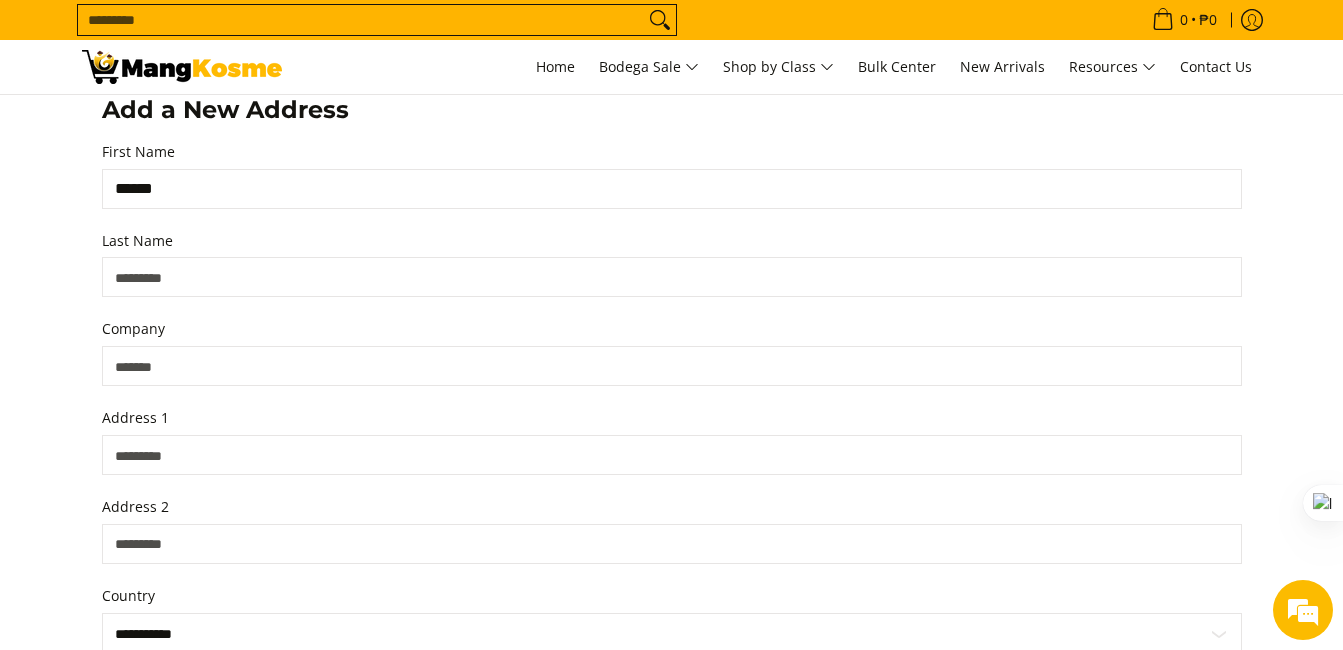 type on "*********" 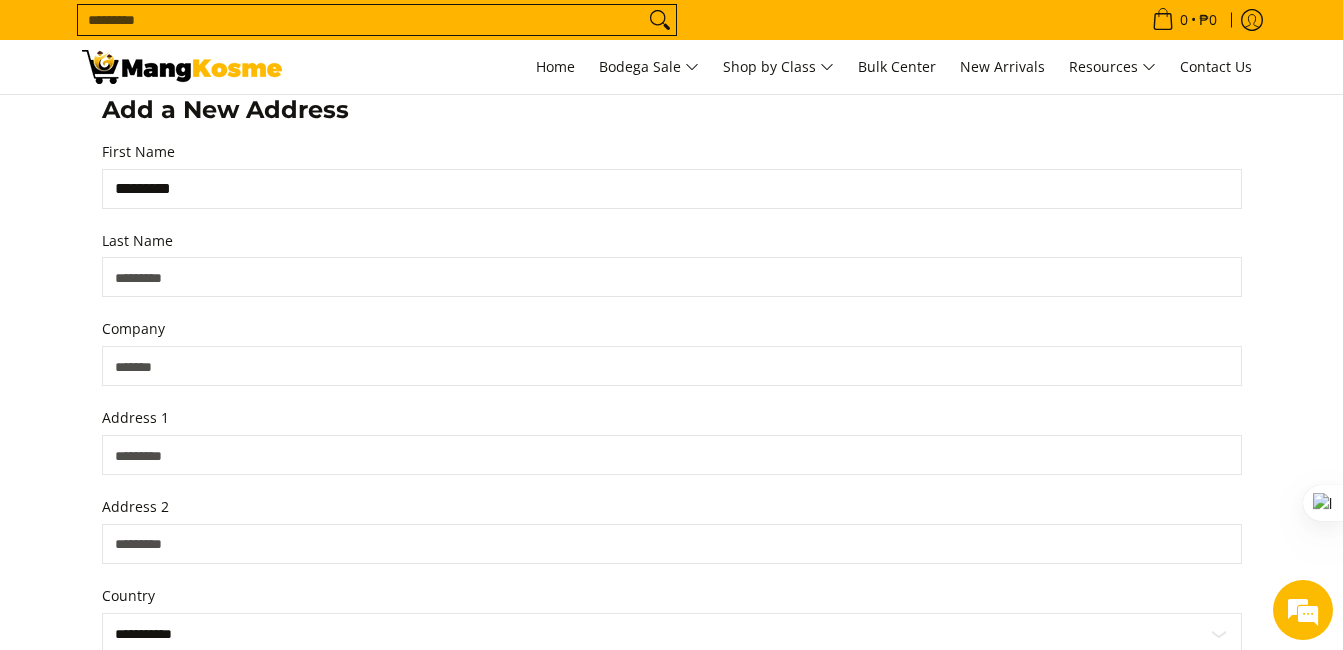 type on "********" 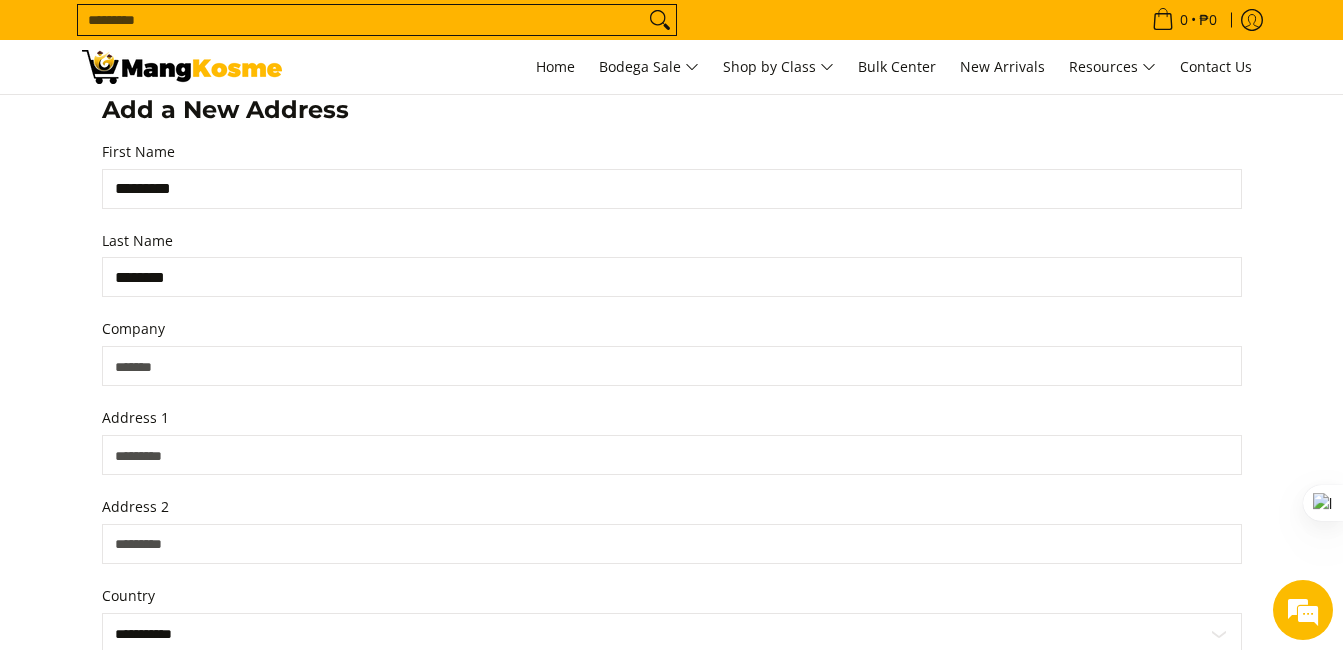 type on "**********" 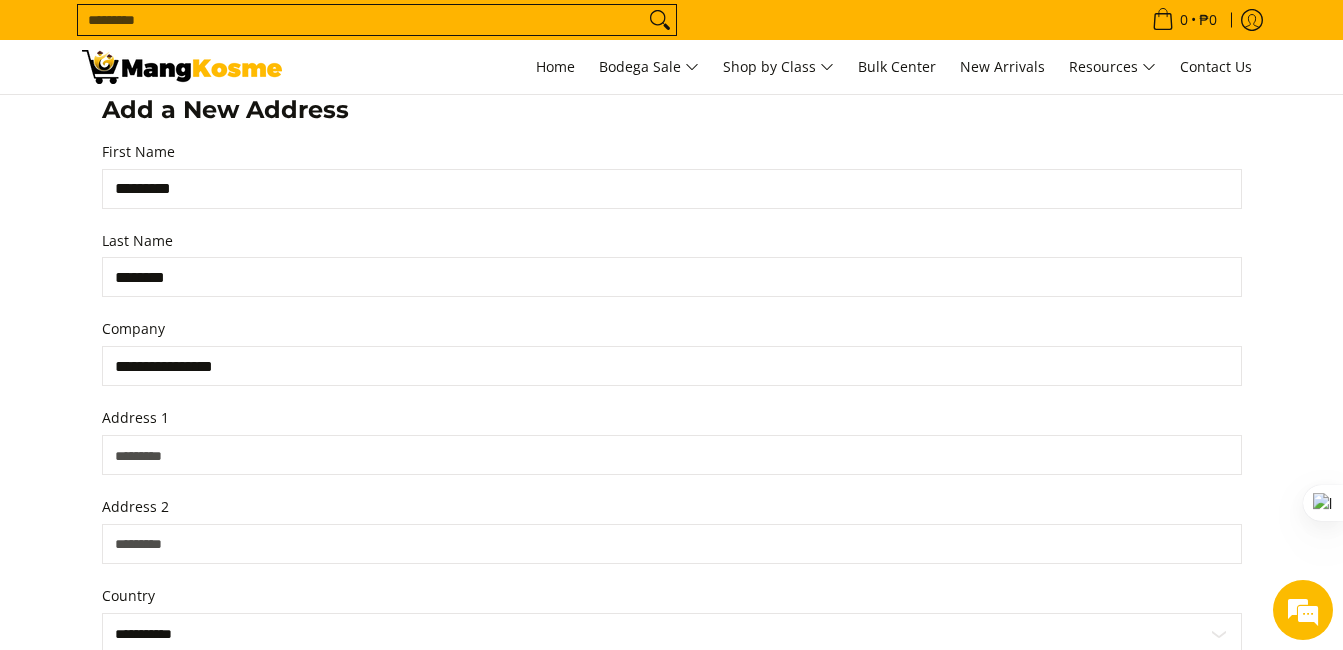 type on "**********" 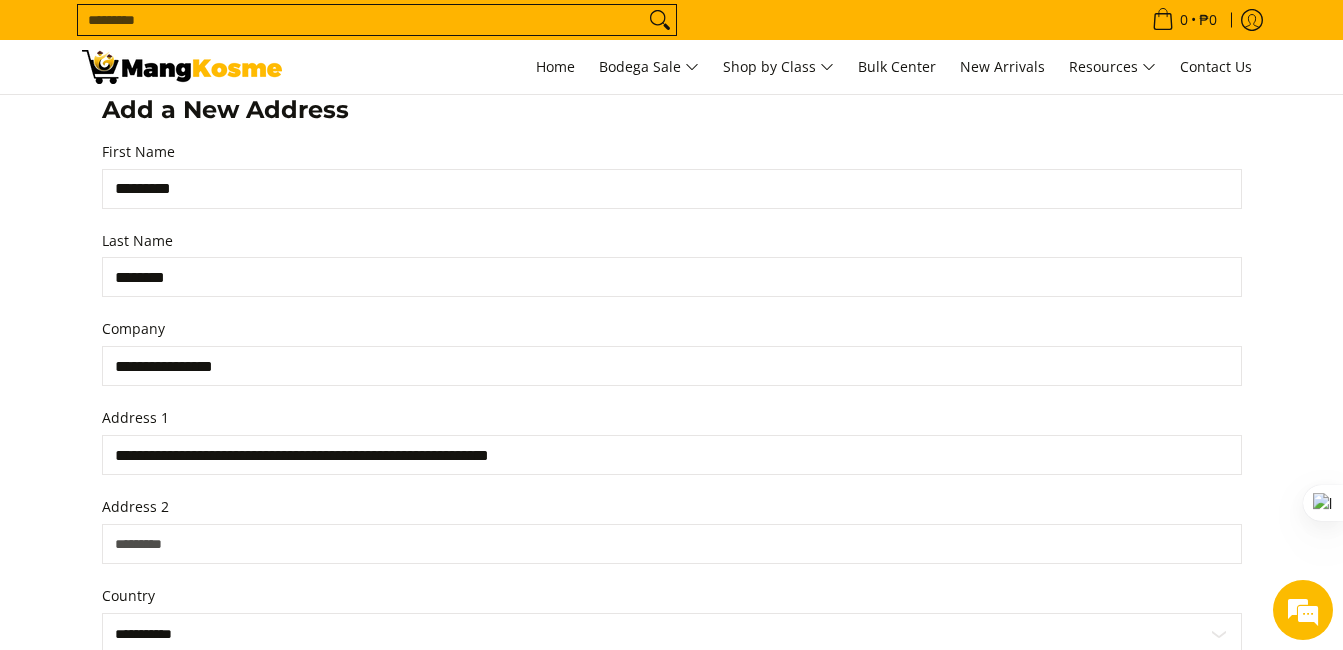 type on "**********" 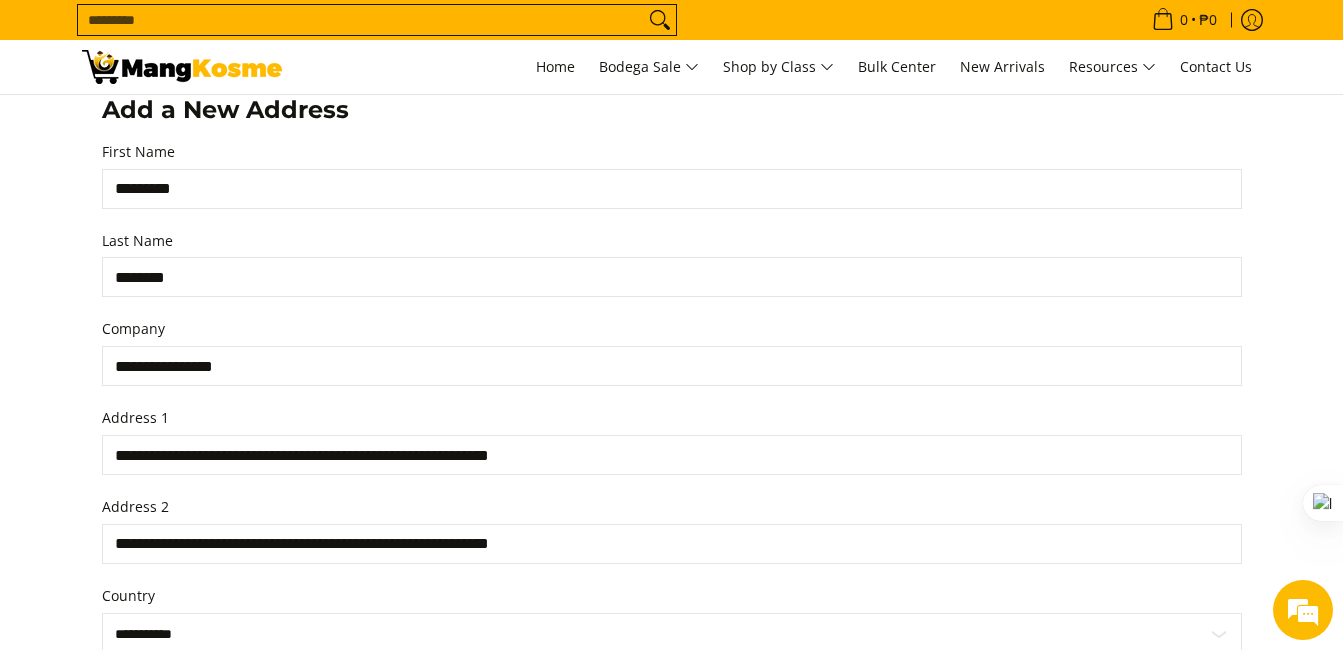 type on "***" 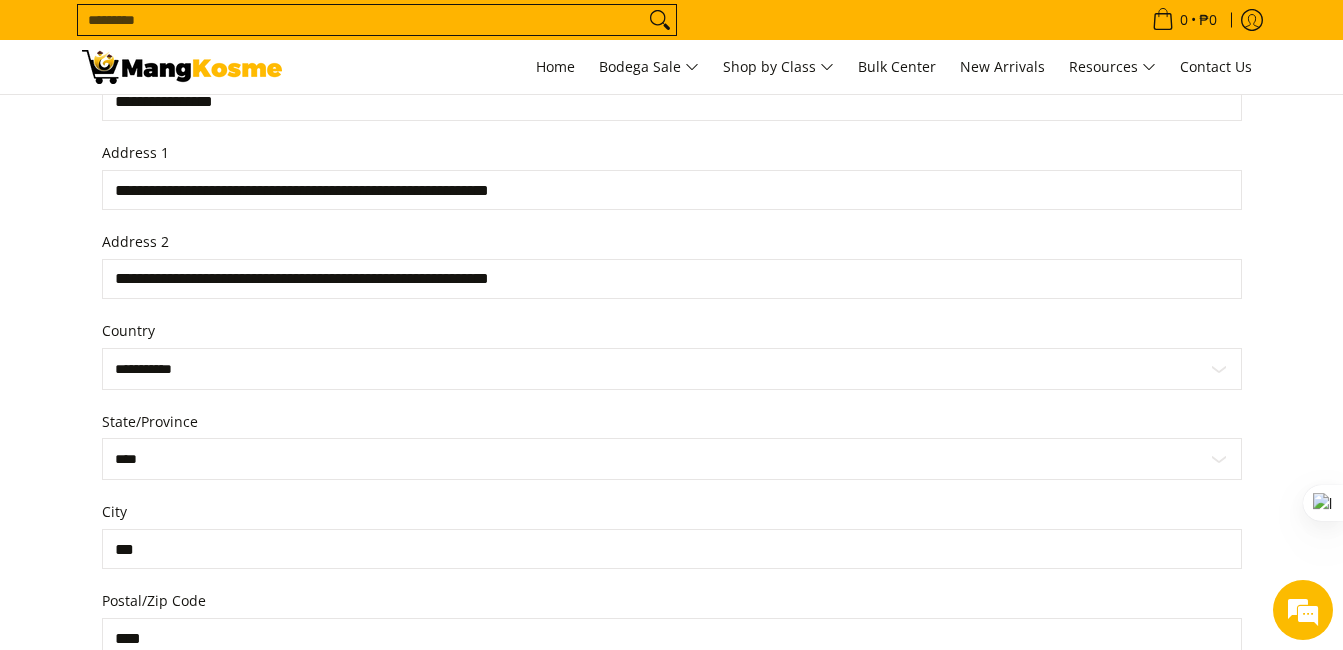 scroll, scrollTop: 928, scrollLeft: 0, axis: vertical 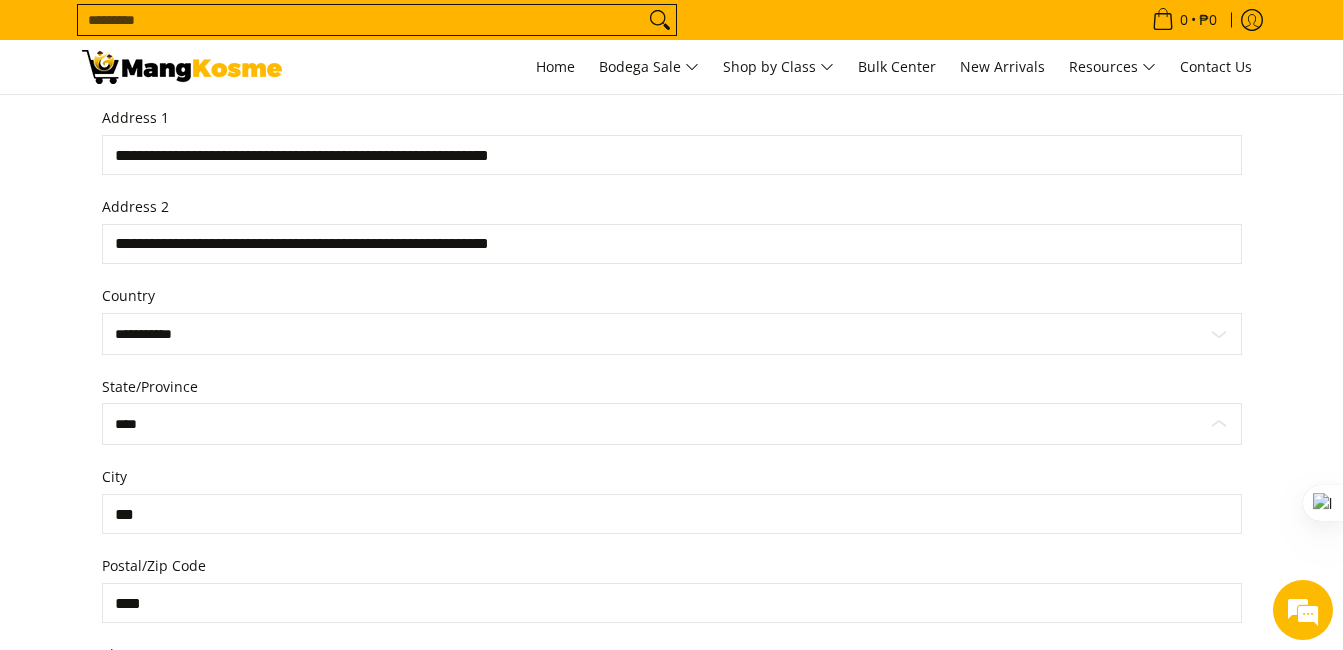 click on "**********" at bounding box center [672, 424] 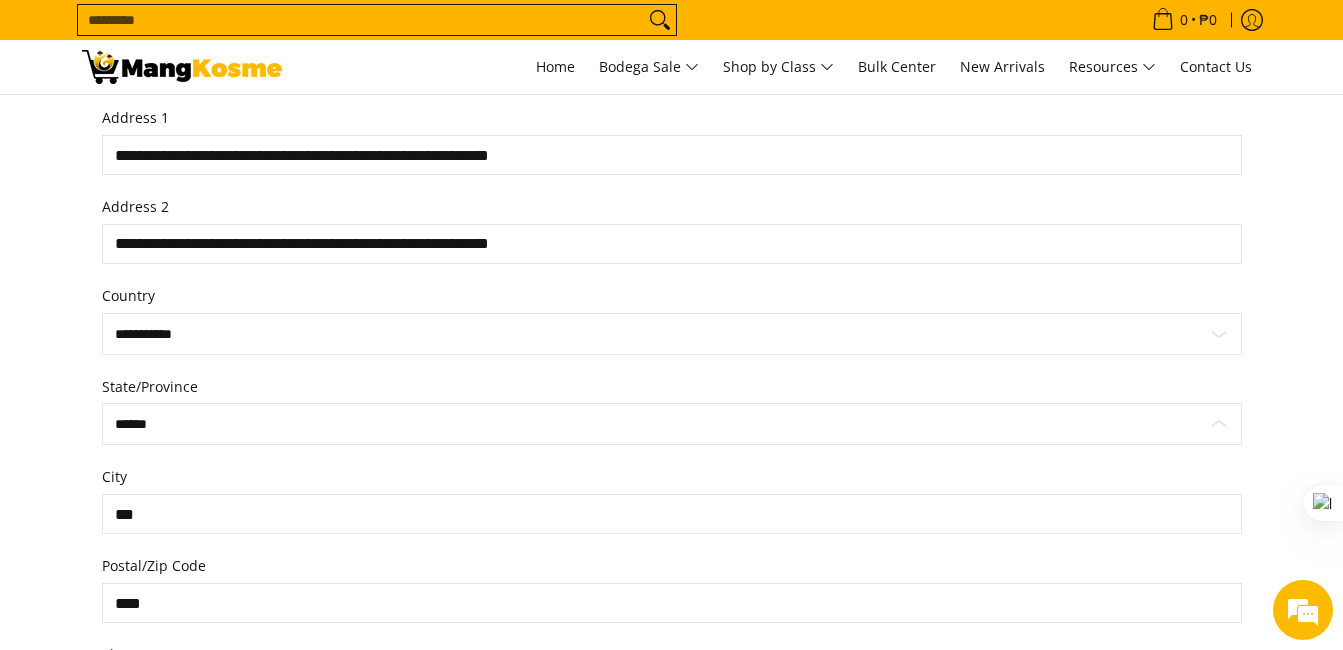 click on "**********" at bounding box center (672, 424) 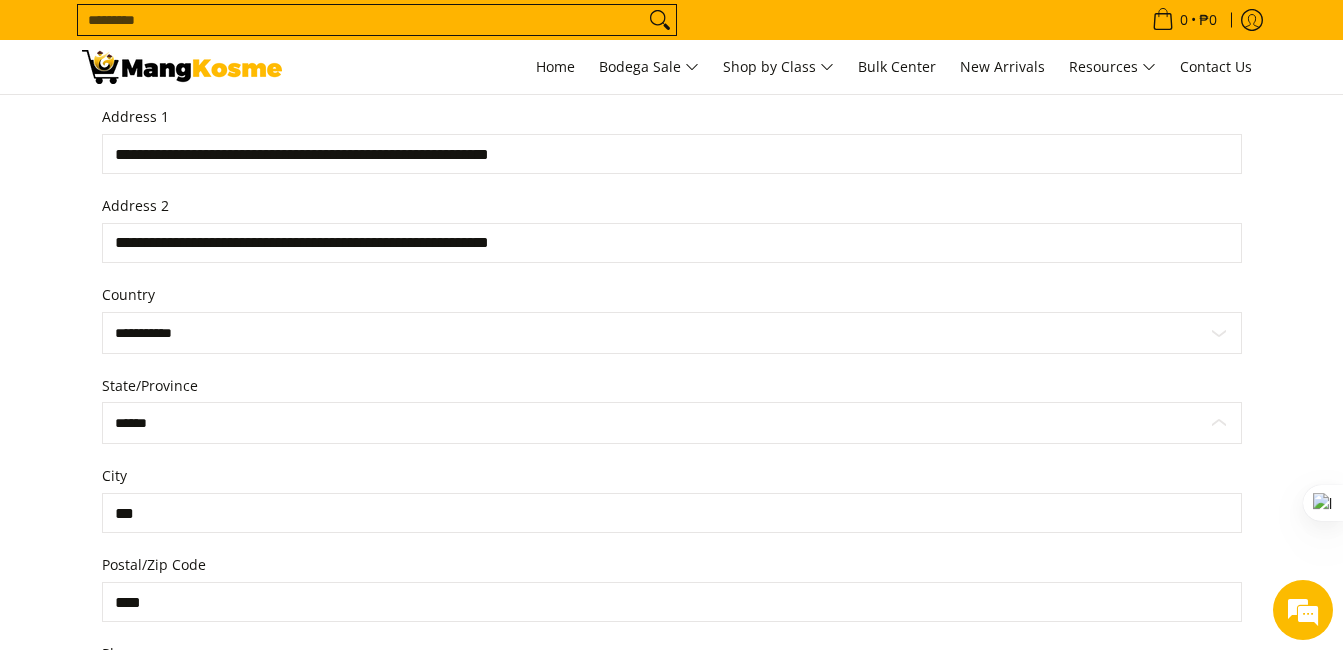 scroll, scrollTop: 928, scrollLeft: 0, axis: vertical 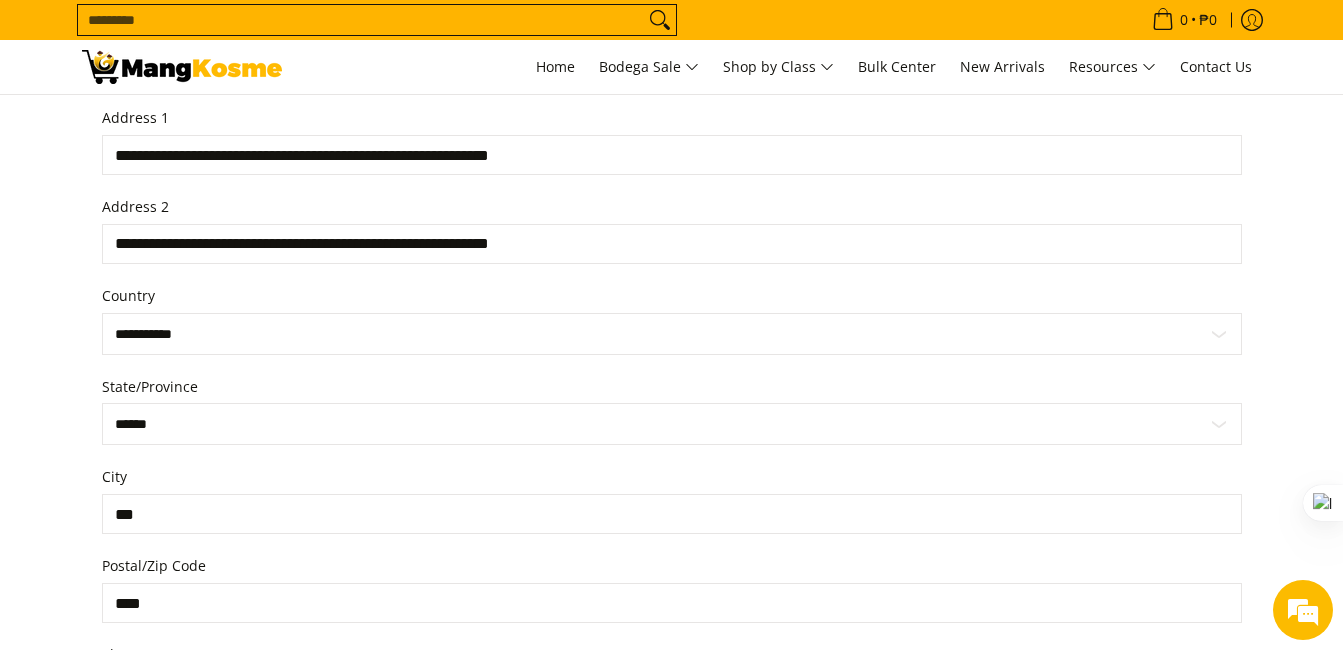 click on "***" at bounding box center (672, 514) 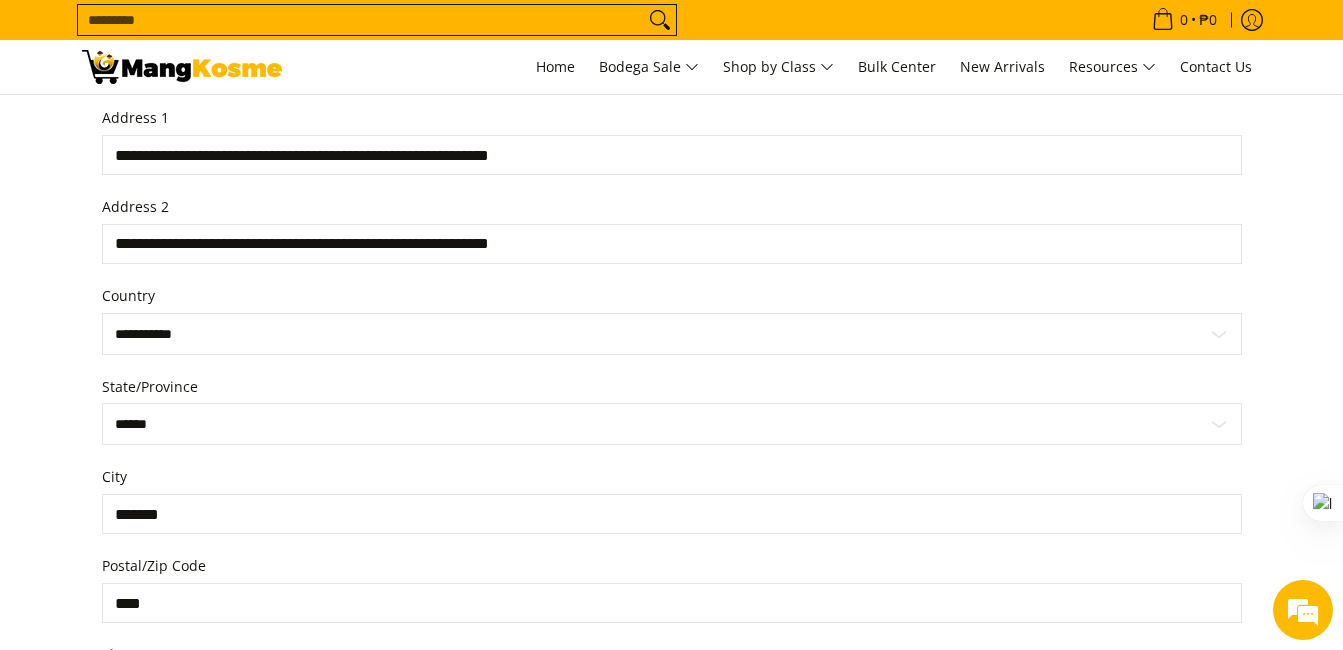 type on "*******" 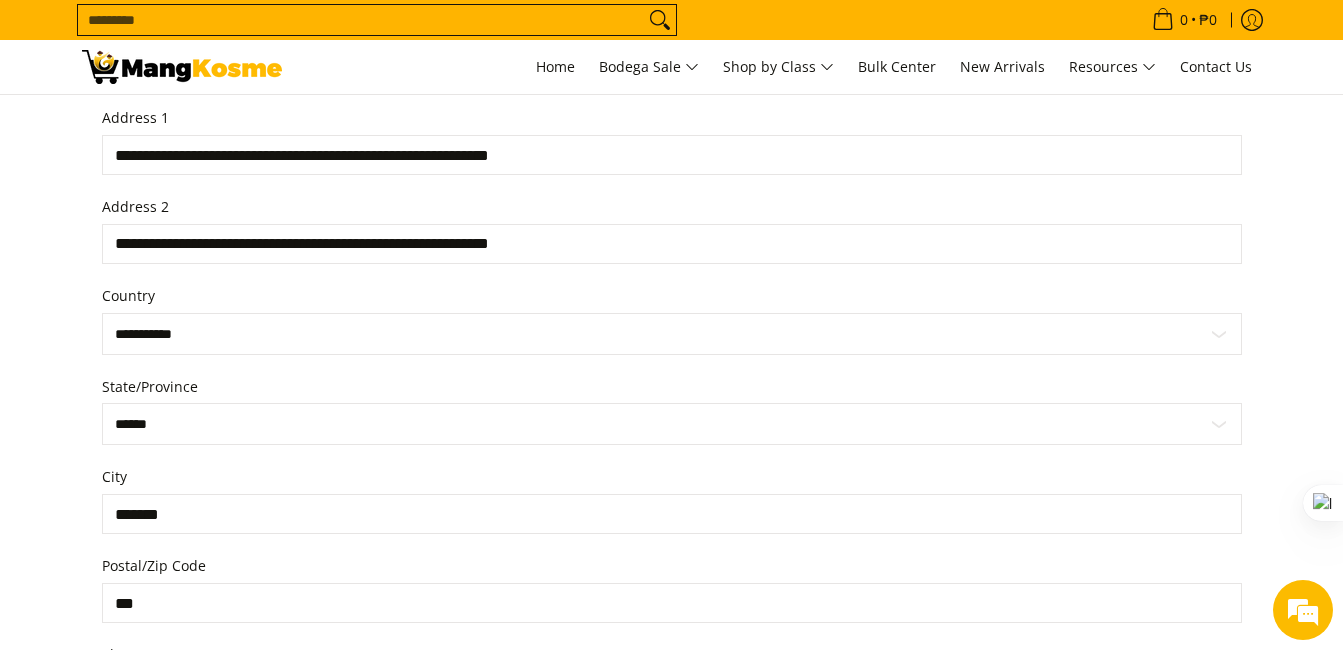 type on "****" 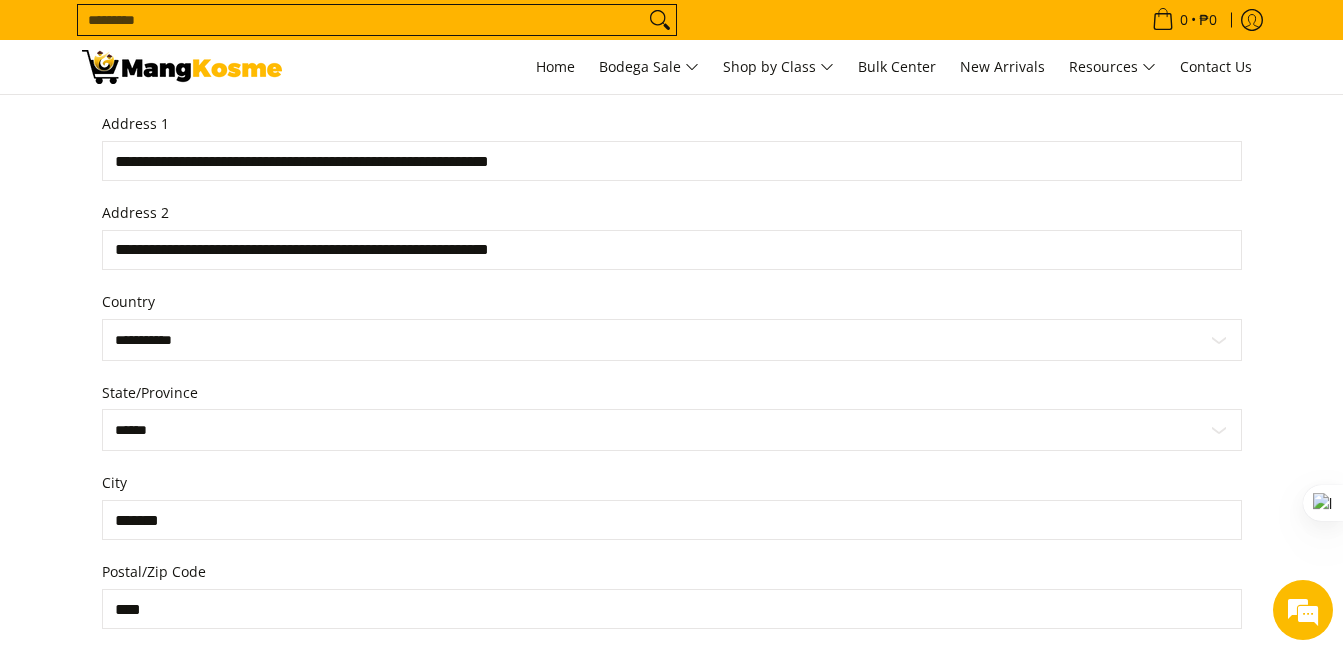 scroll, scrollTop: 928, scrollLeft: 0, axis: vertical 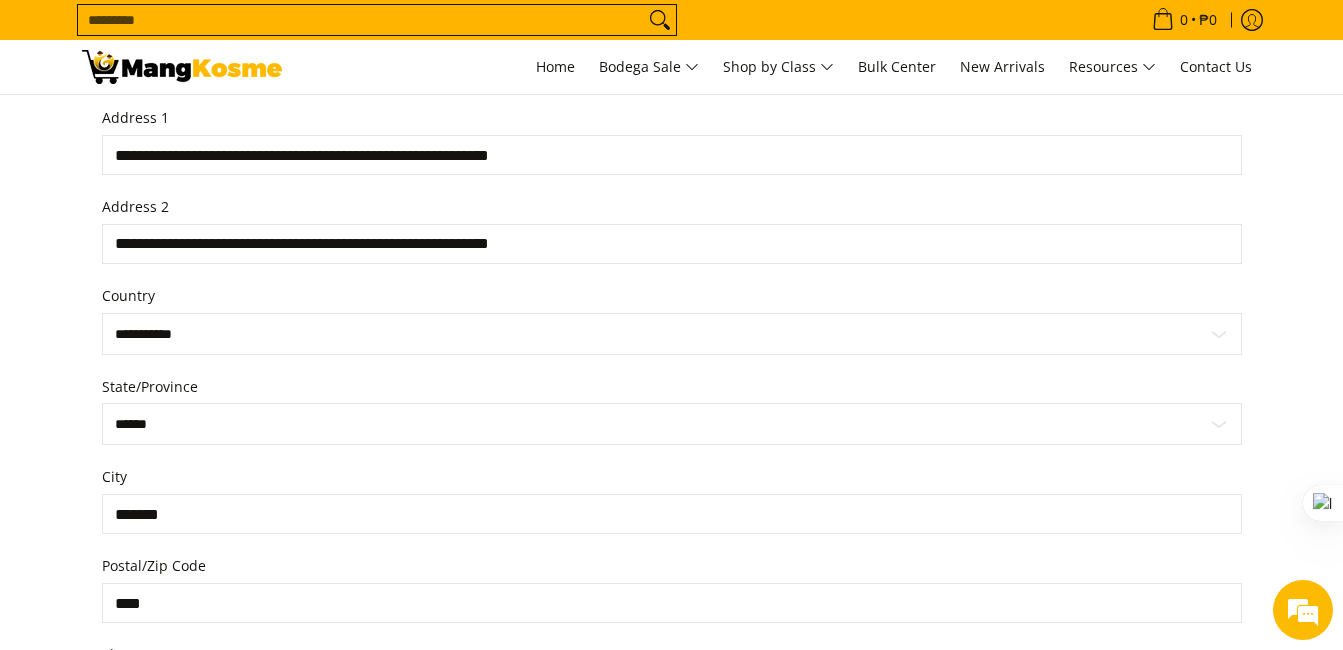 drag, startPoint x: 656, startPoint y: 154, endPoint x: -4, endPoint y: 159, distance: 660.0189 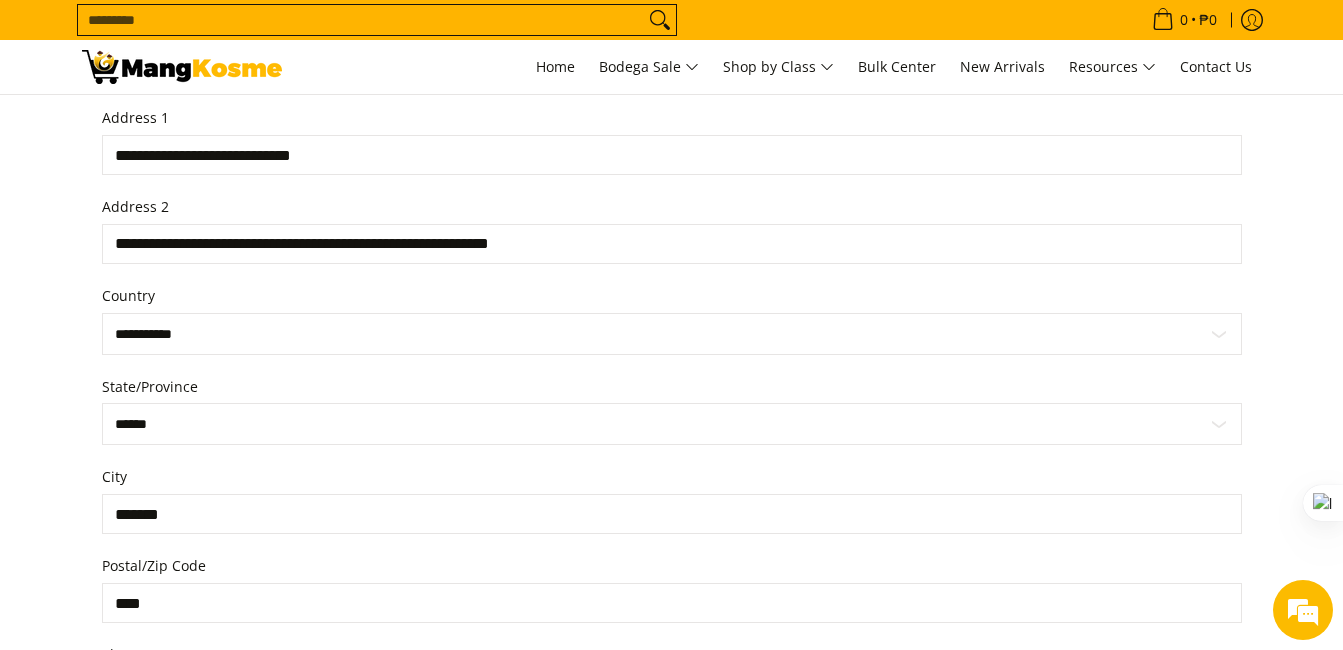 type on "**********" 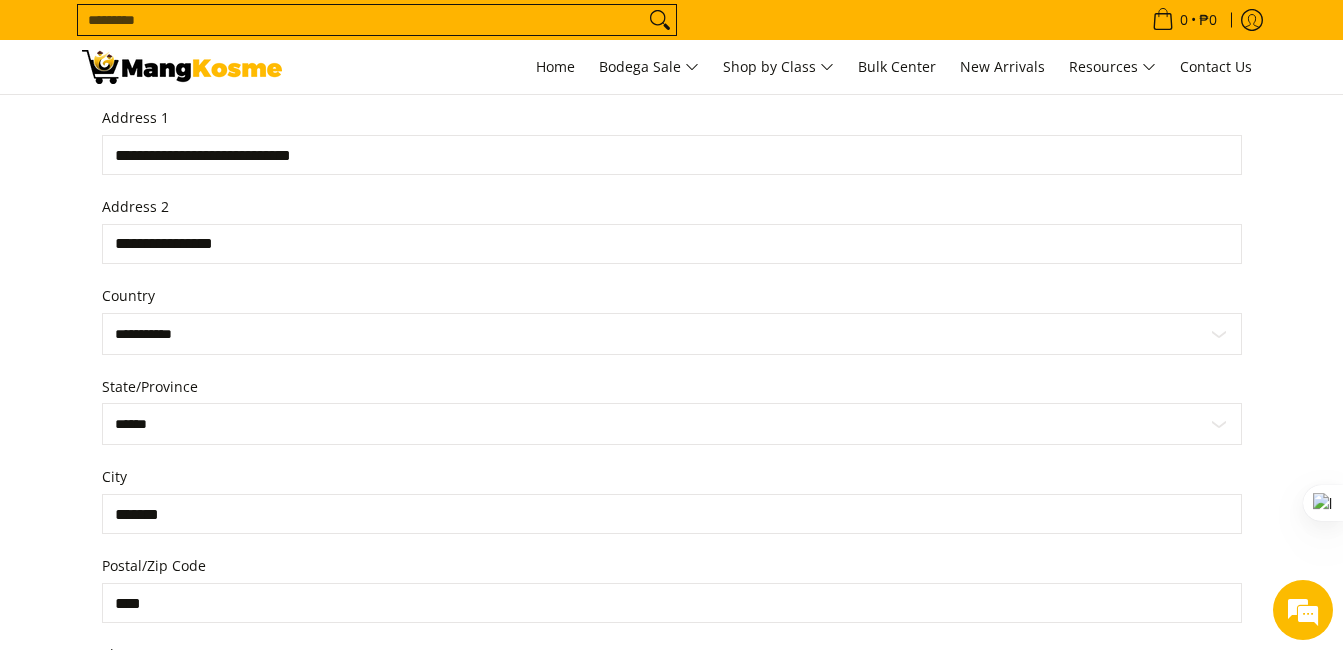 type on "**********" 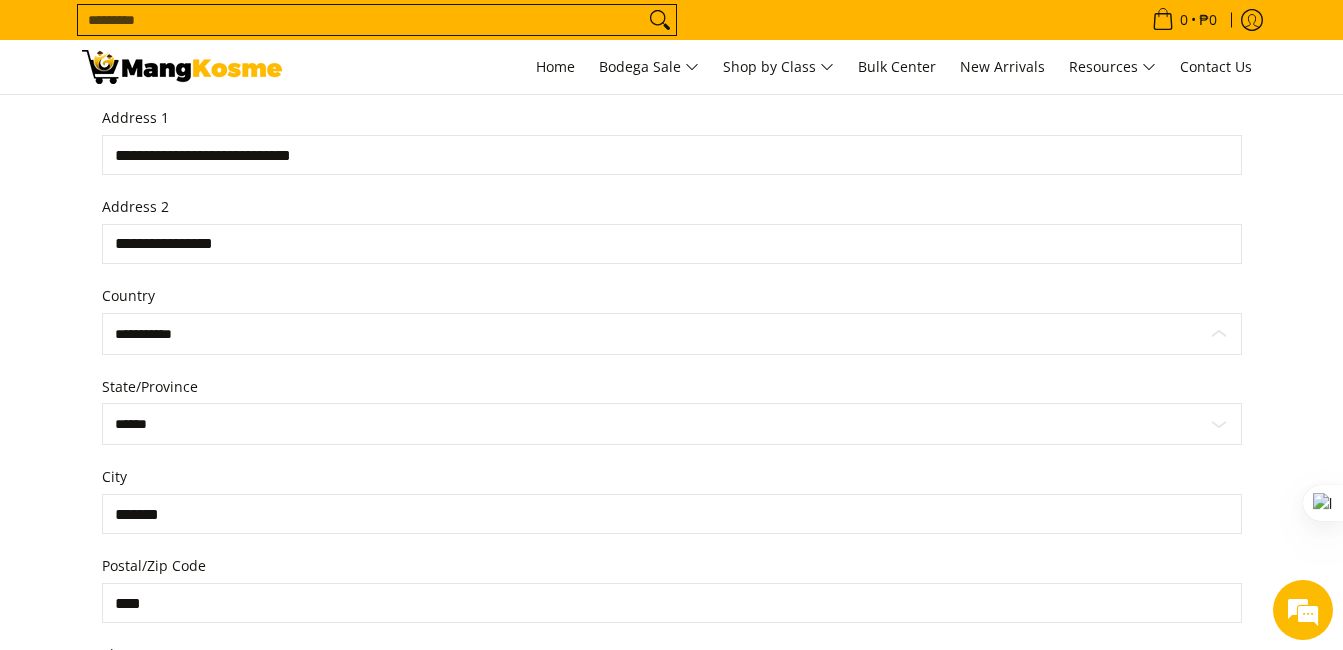 click on "**********" at bounding box center (672, 334) 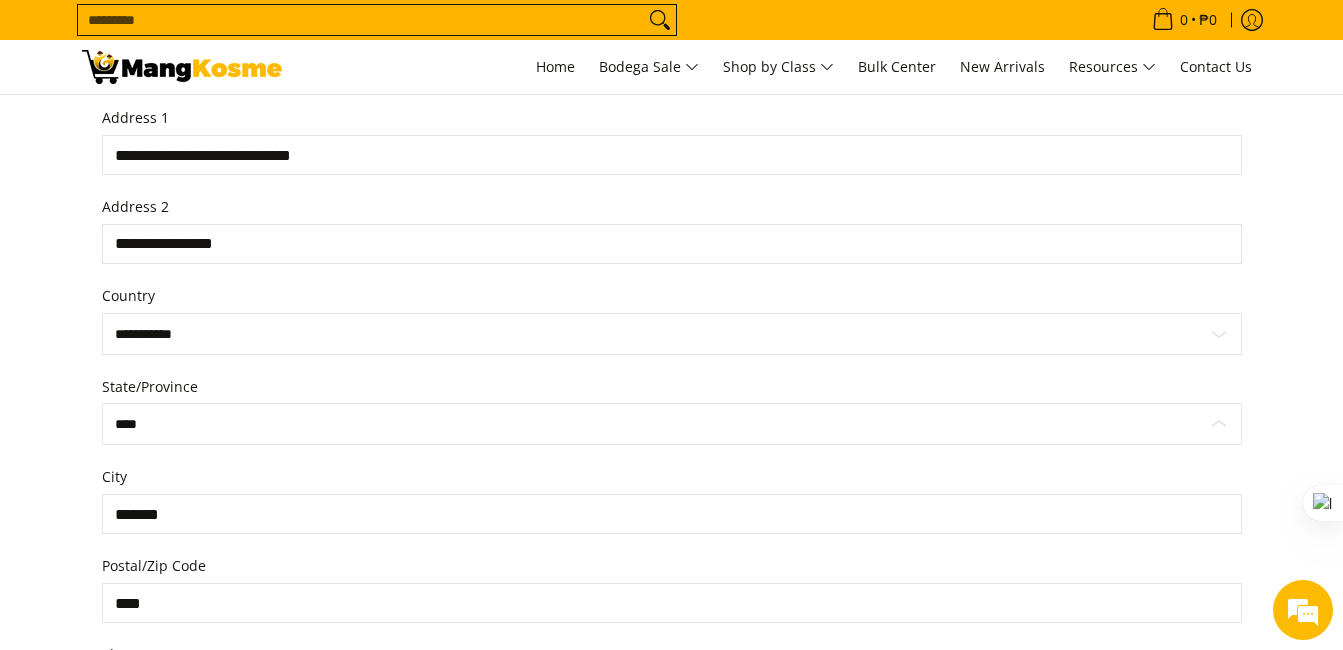 click on "**********" at bounding box center [672, 424] 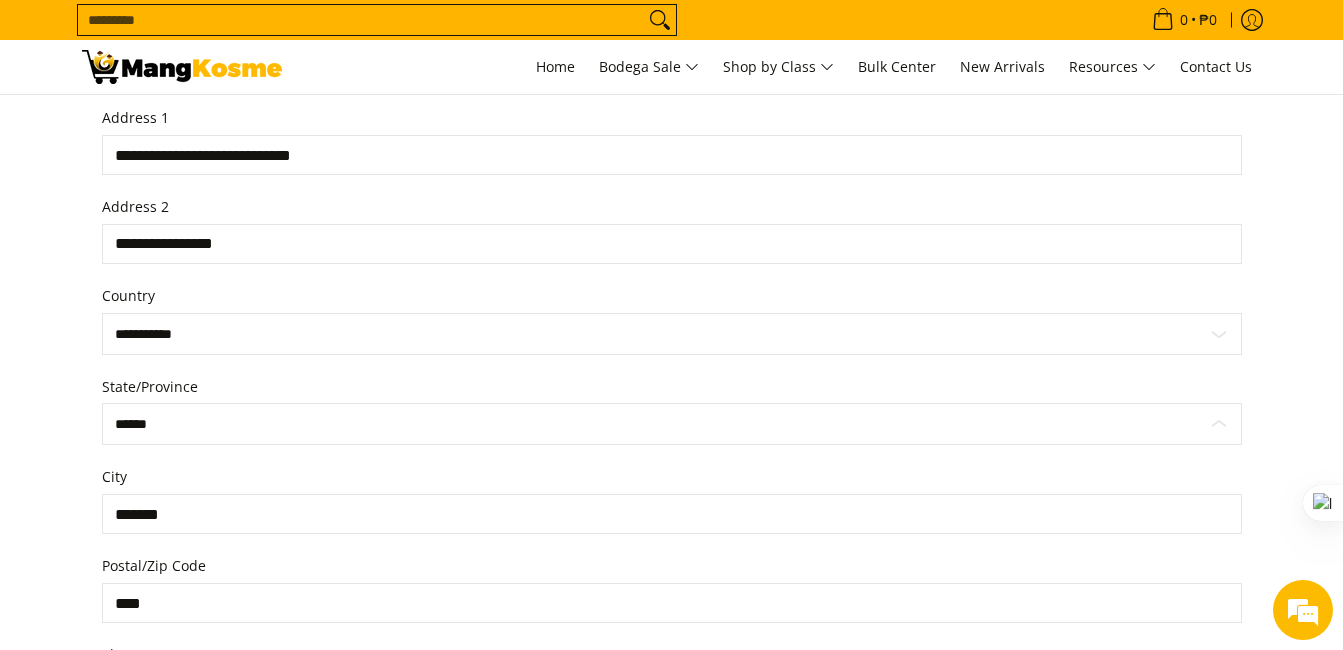 click on "**********" at bounding box center (672, 424) 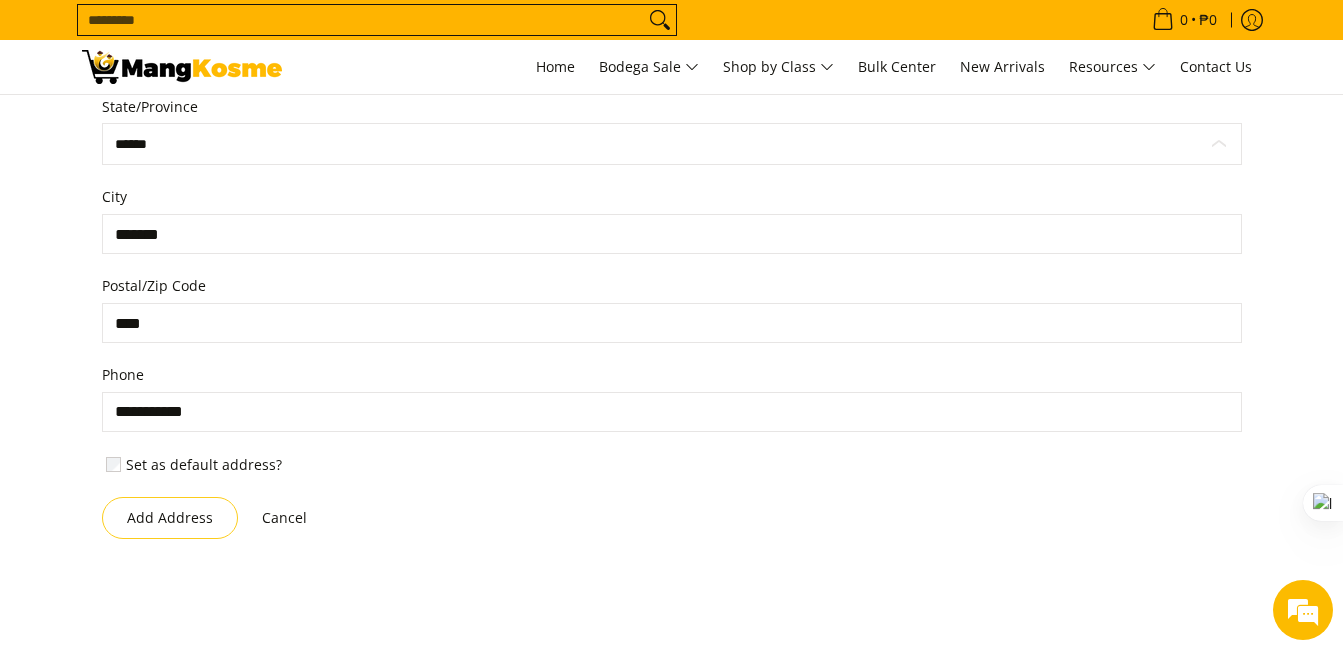 scroll, scrollTop: 1228, scrollLeft: 0, axis: vertical 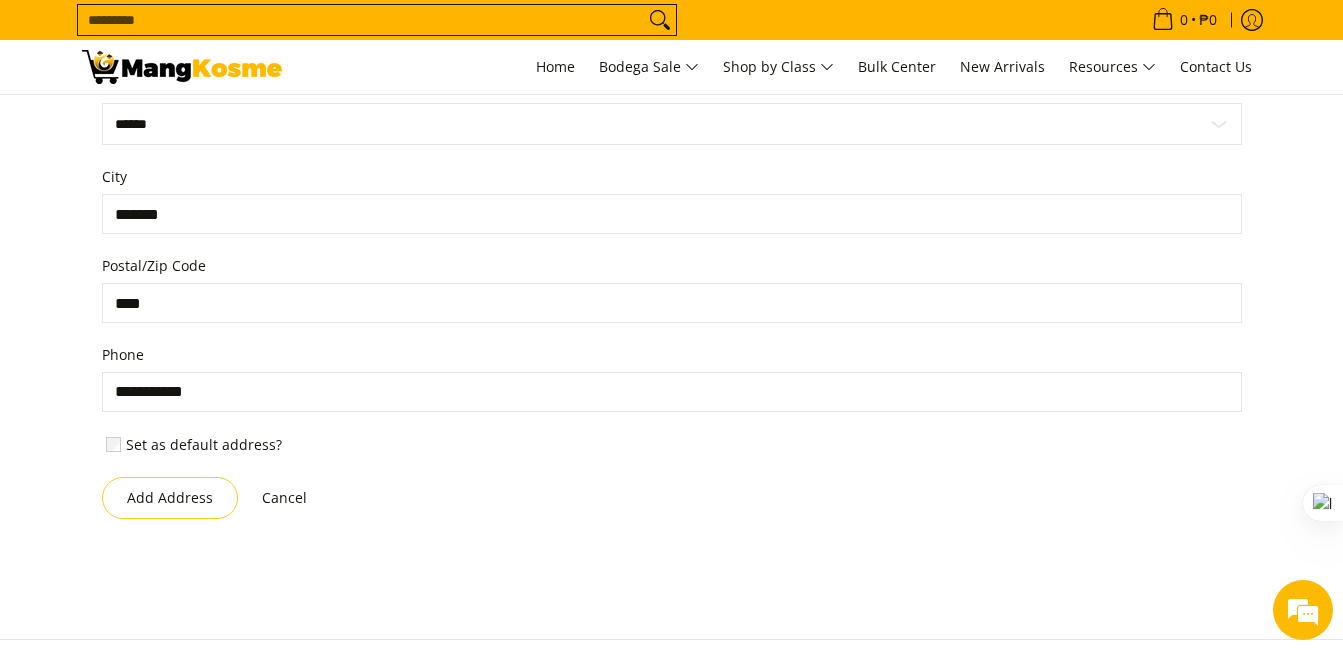 drag, startPoint x: 310, startPoint y: 405, endPoint x: 50, endPoint y: 418, distance: 260.3248 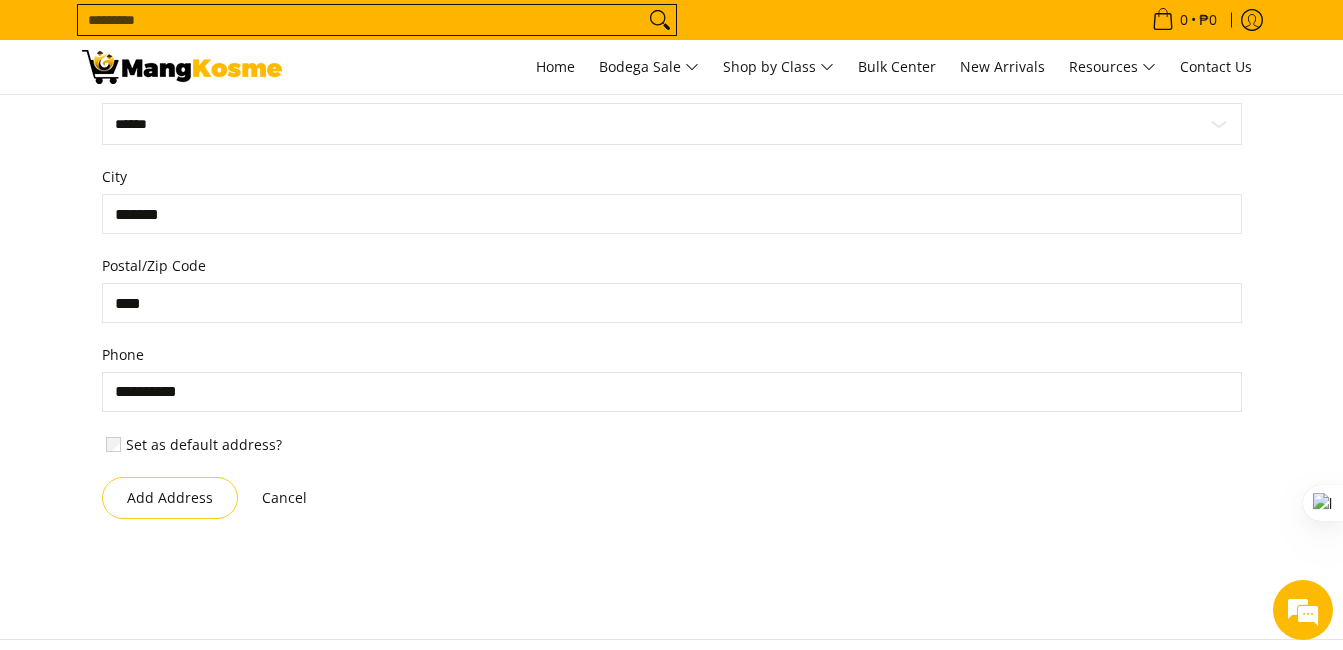 type on "**********" 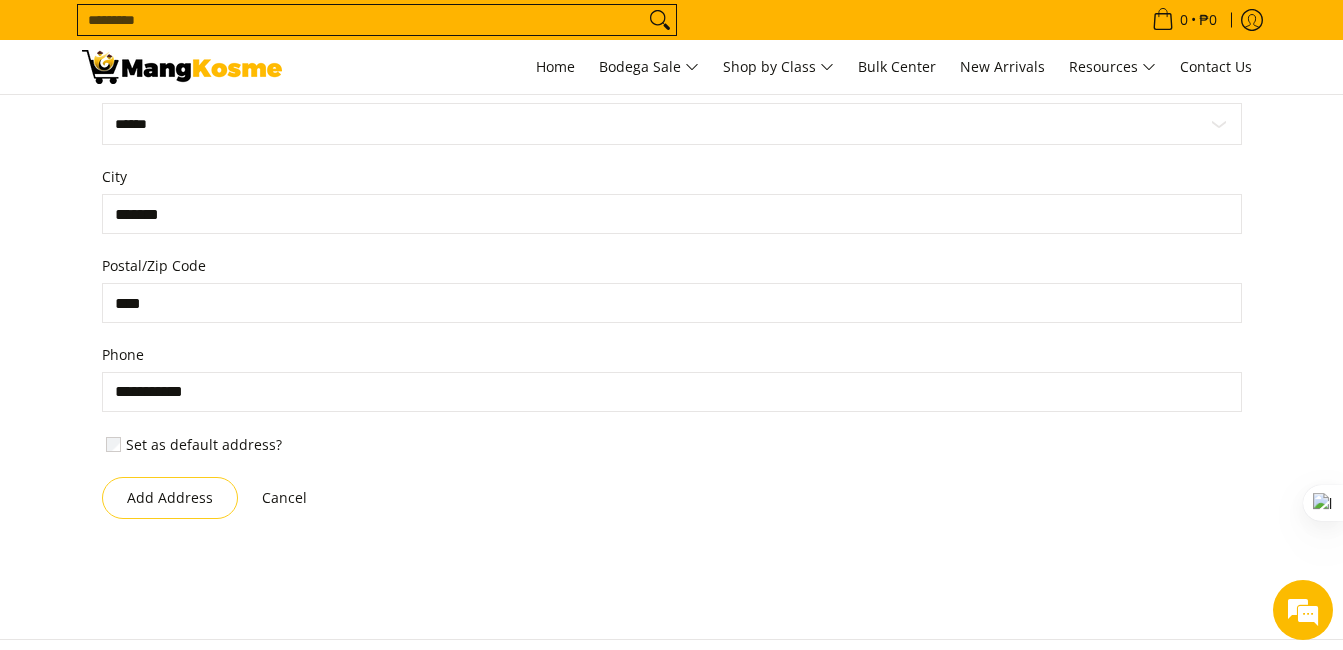 click on "Set as default address?" at bounding box center (204, 445) 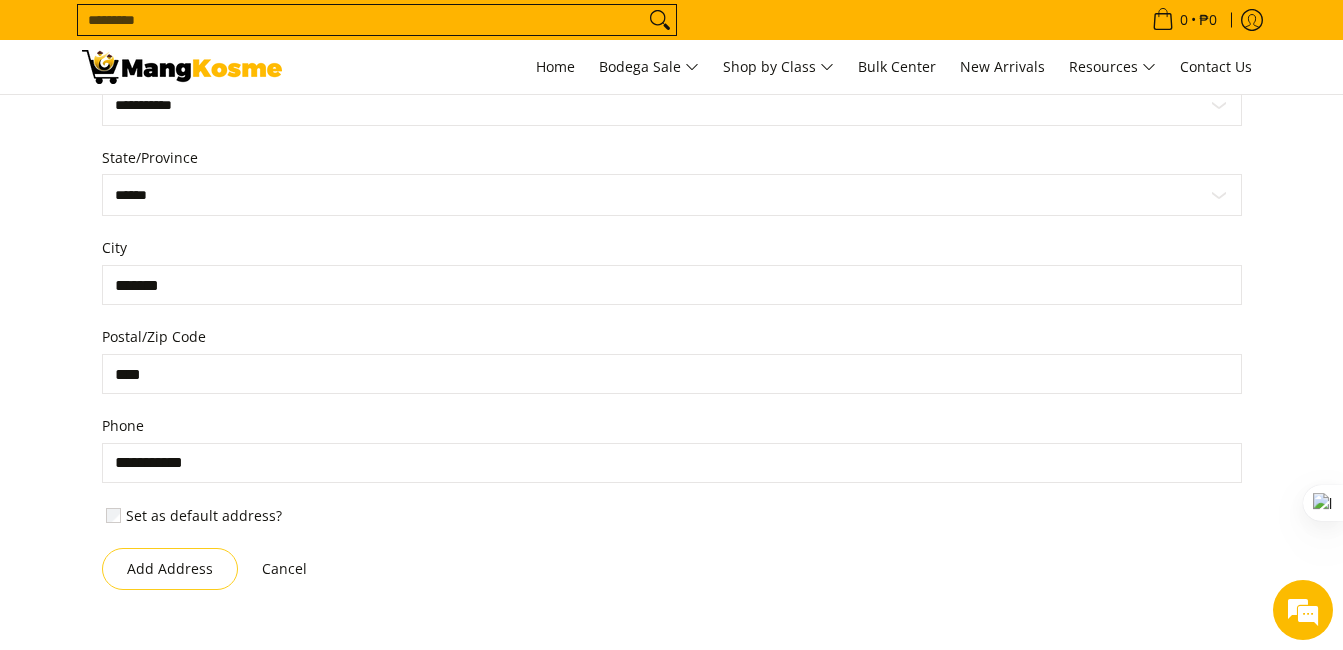 scroll, scrollTop: 1128, scrollLeft: 0, axis: vertical 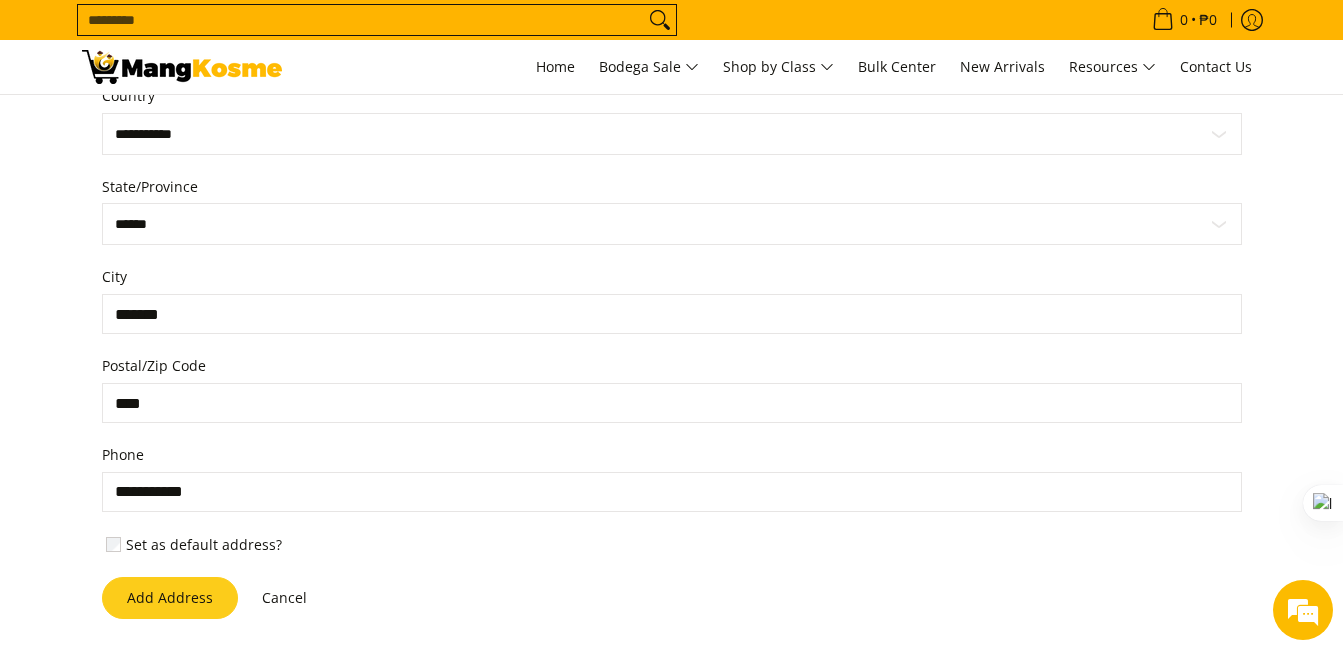 click on "Add Address" at bounding box center (170, 598) 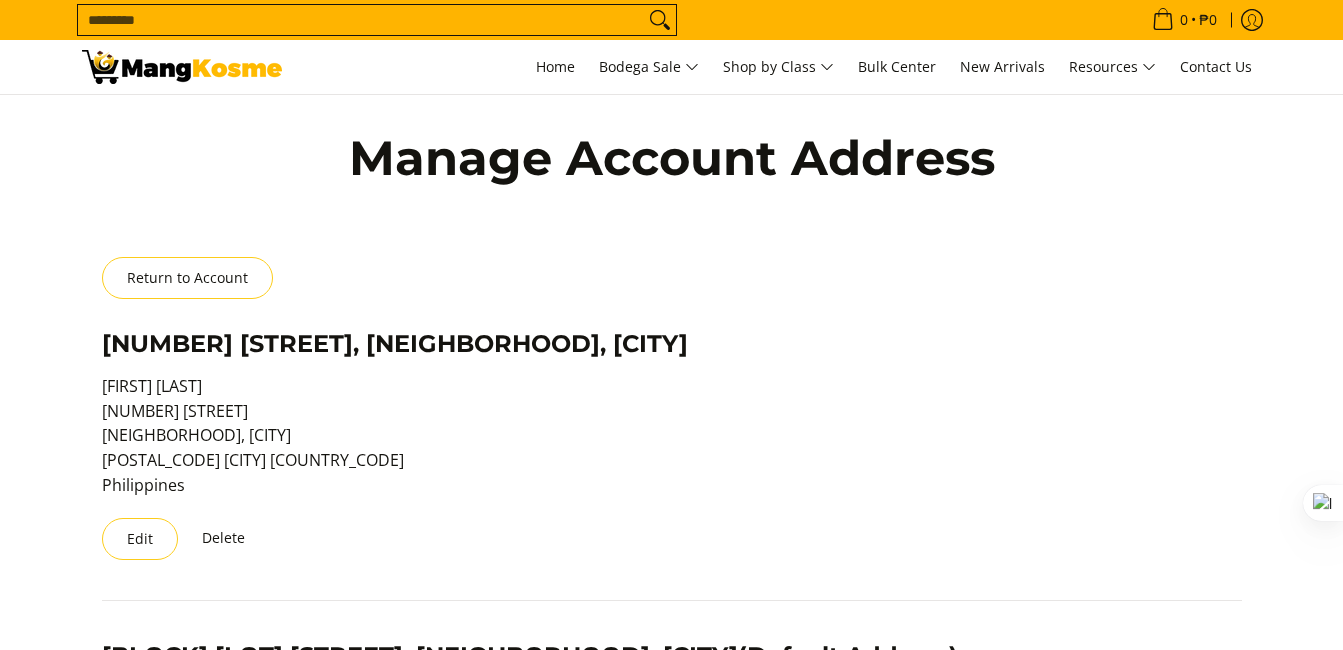 scroll, scrollTop: 0, scrollLeft: 0, axis: both 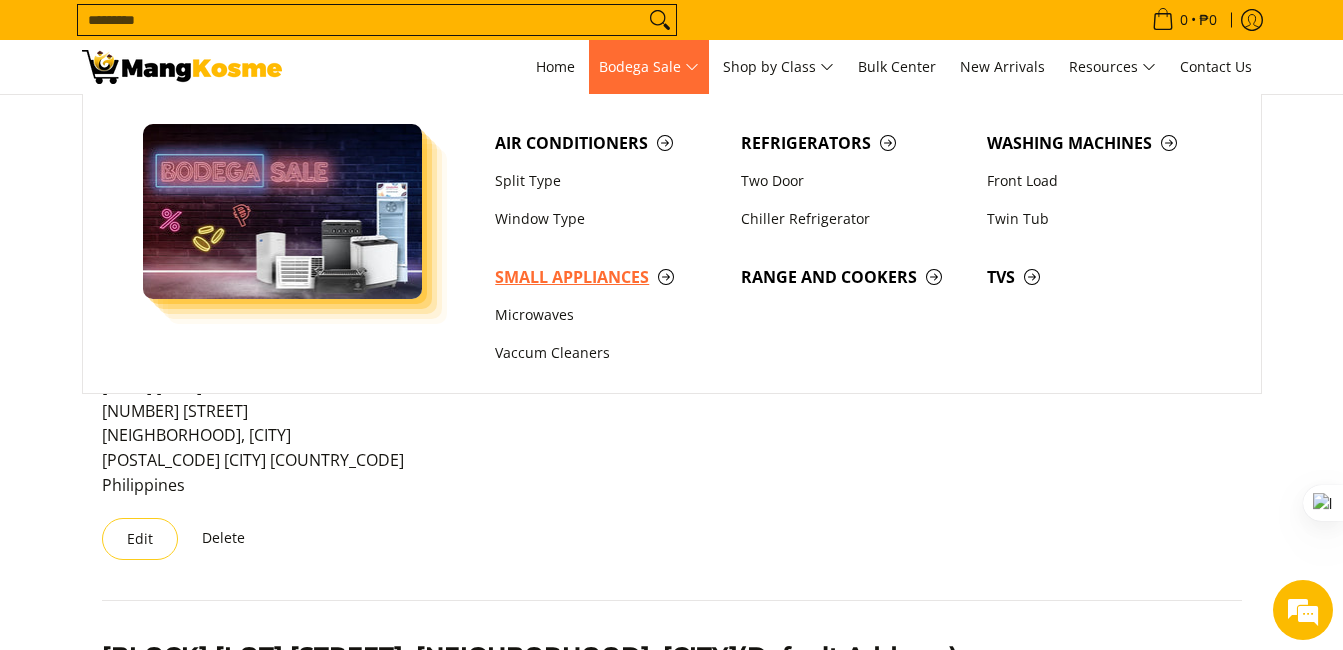 click on "Small Appliances" at bounding box center [608, 277] 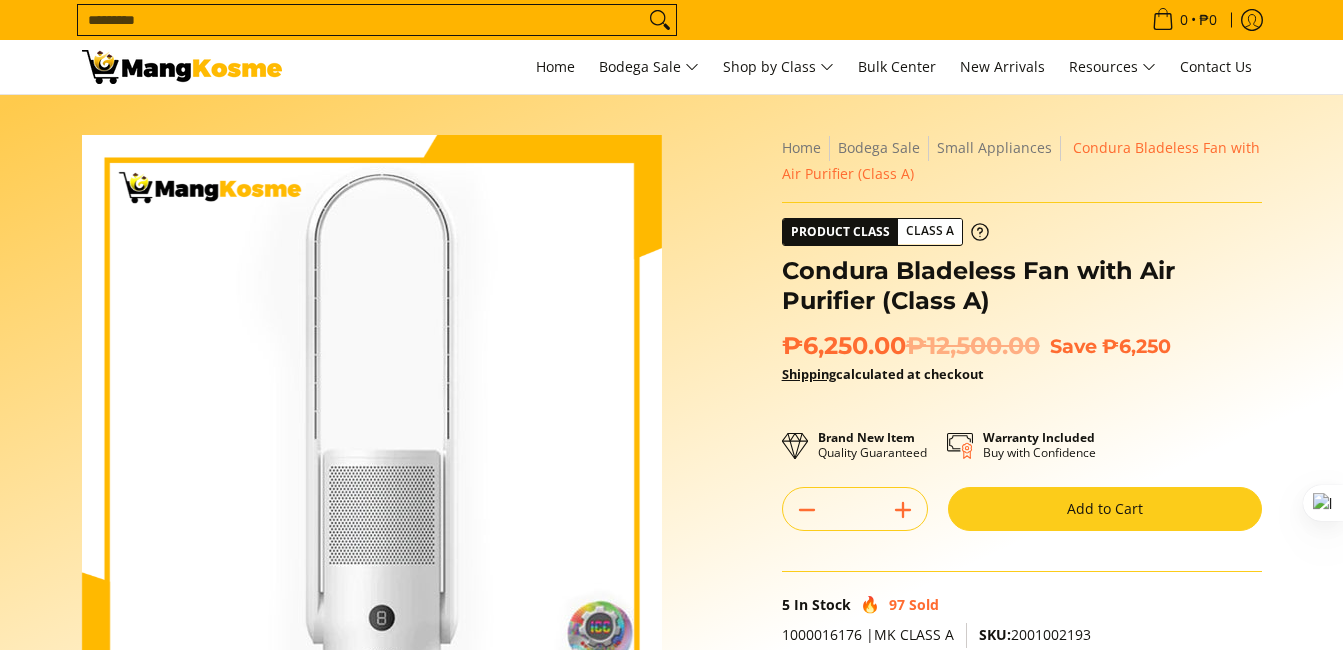 scroll, scrollTop: 0, scrollLeft: 0, axis: both 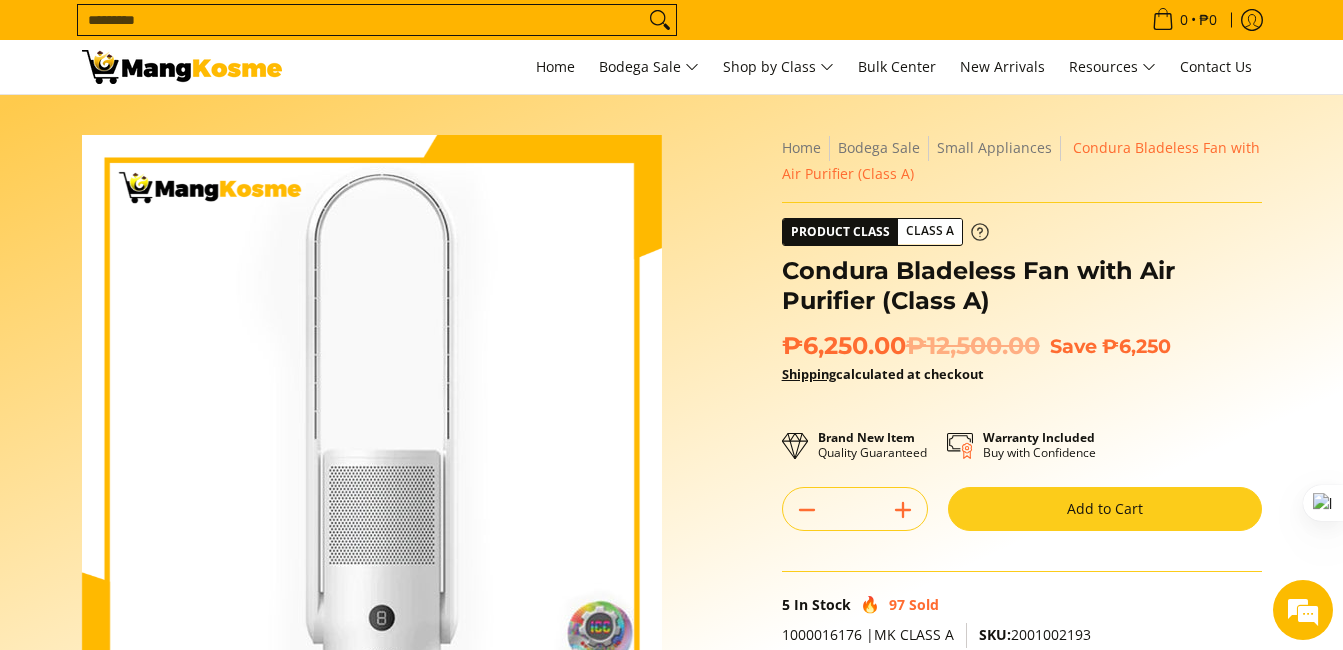 click on "Class A" at bounding box center [930, 231] 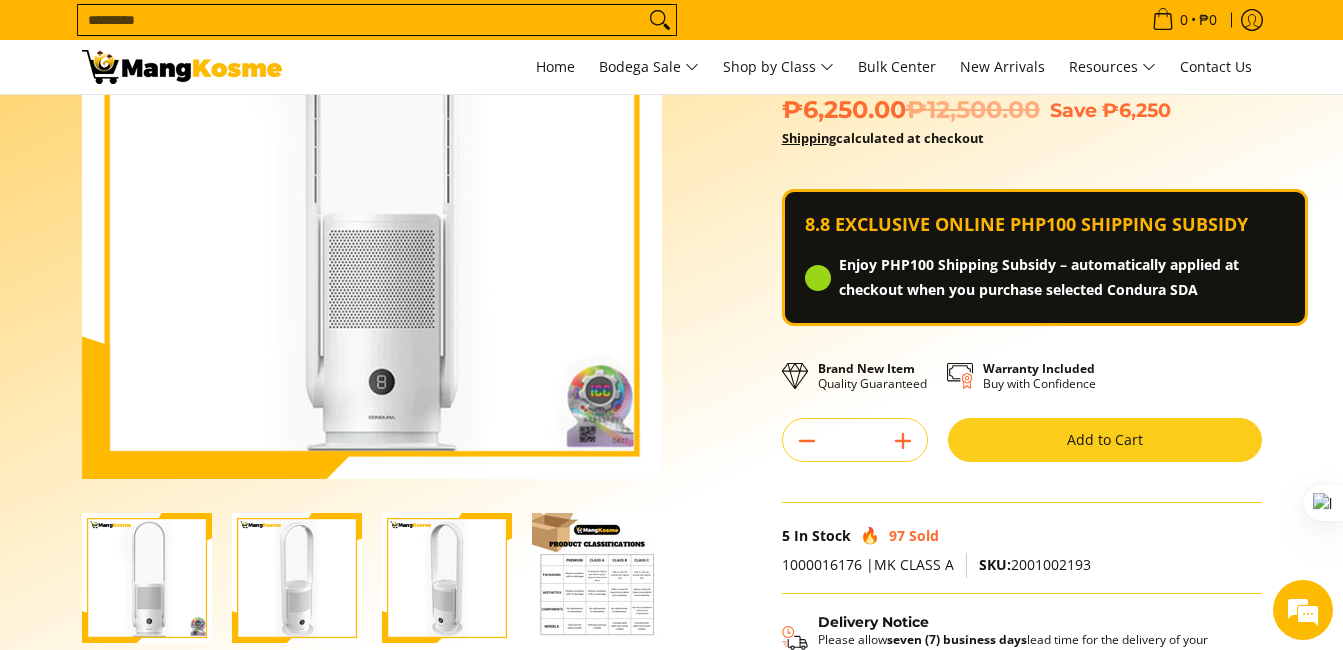 scroll, scrollTop: 300, scrollLeft: 0, axis: vertical 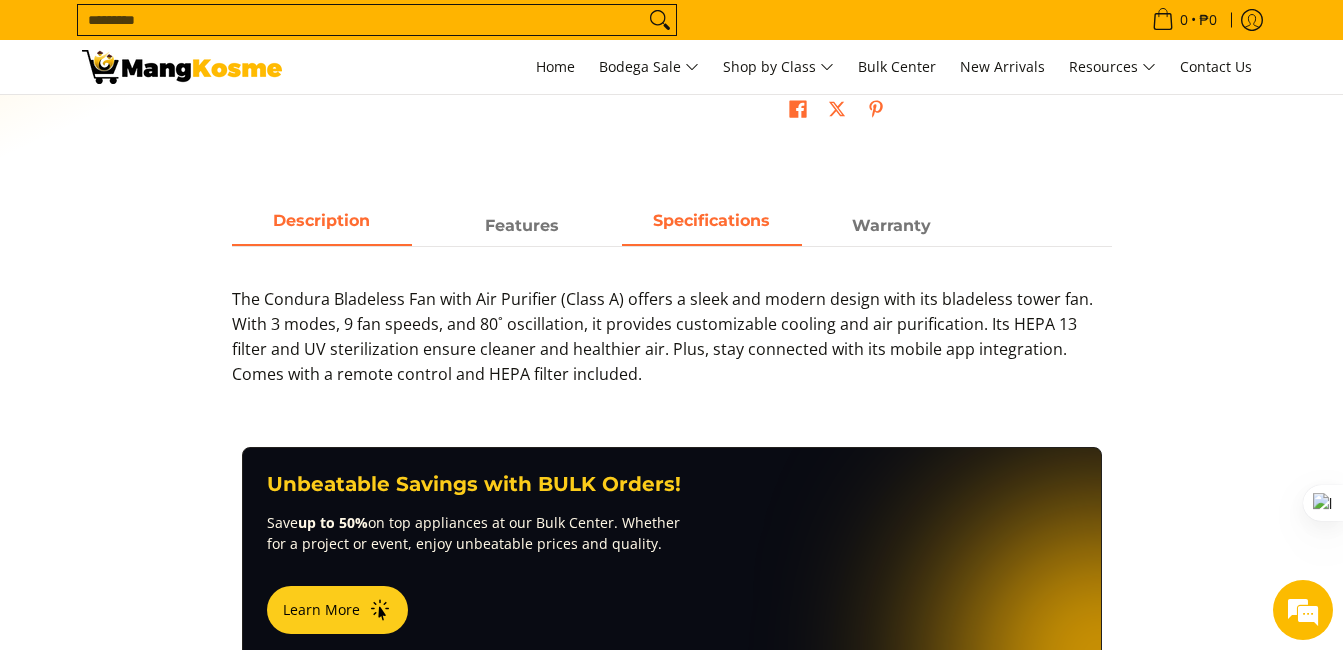click on "Specifications" at bounding box center [712, 226] 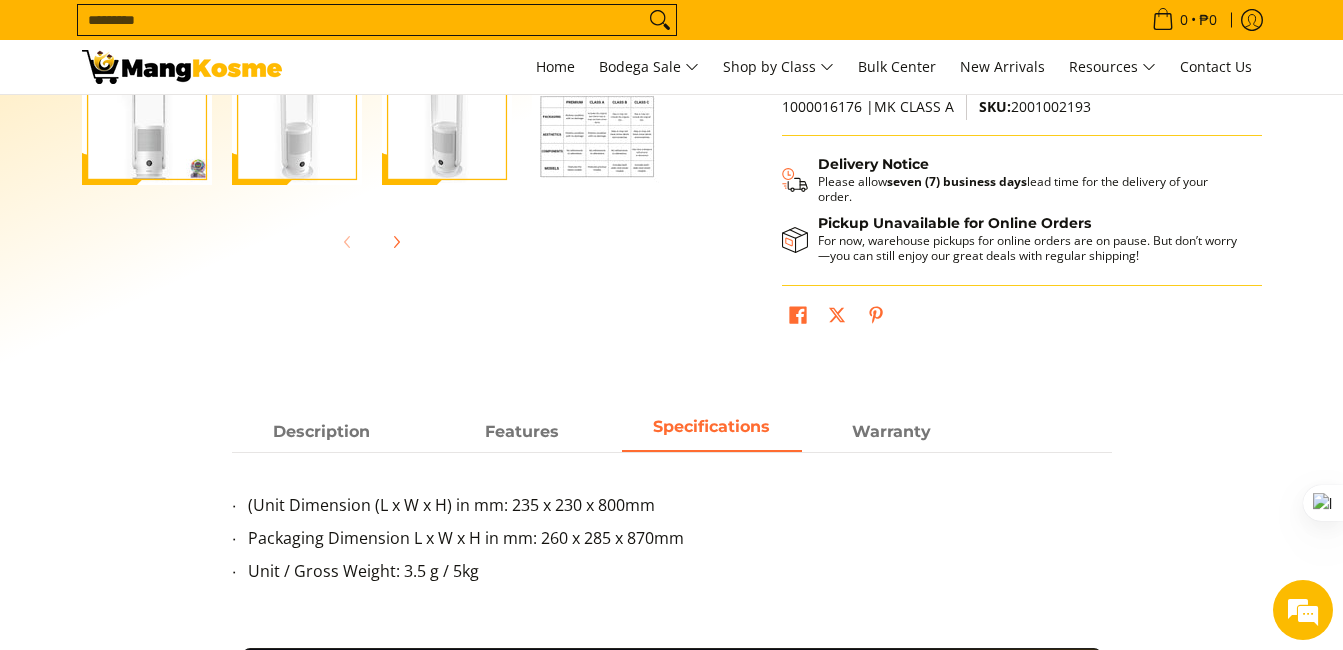 scroll, scrollTop: 700, scrollLeft: 0, axis: vertical 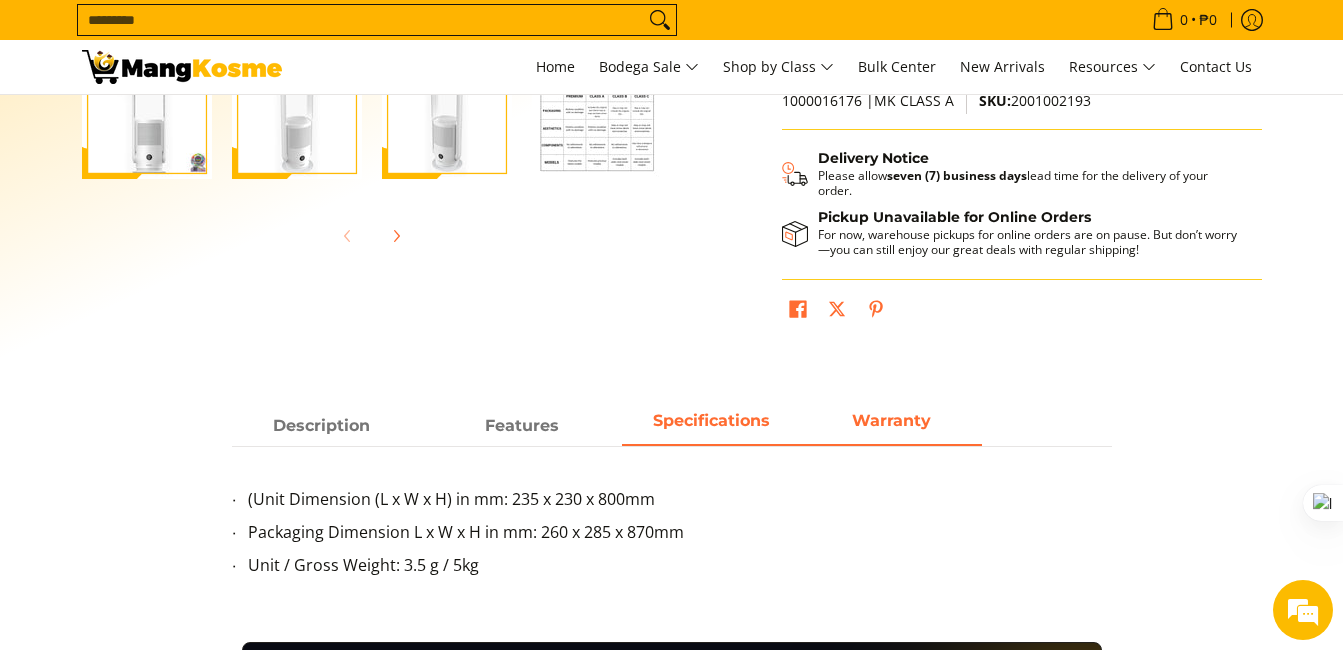 click on "Warranty" at bounding box center [892, 426] 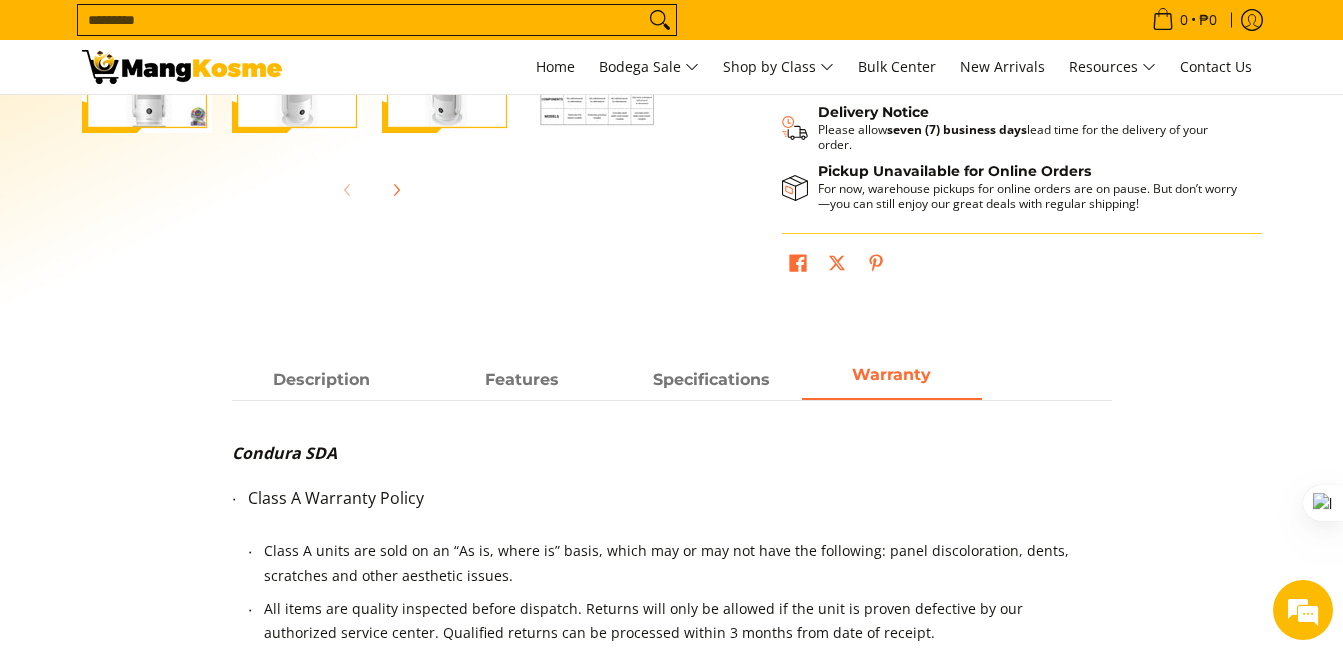 scroll, scrollTop: 700, scrollLeft: 0, axis: vertical 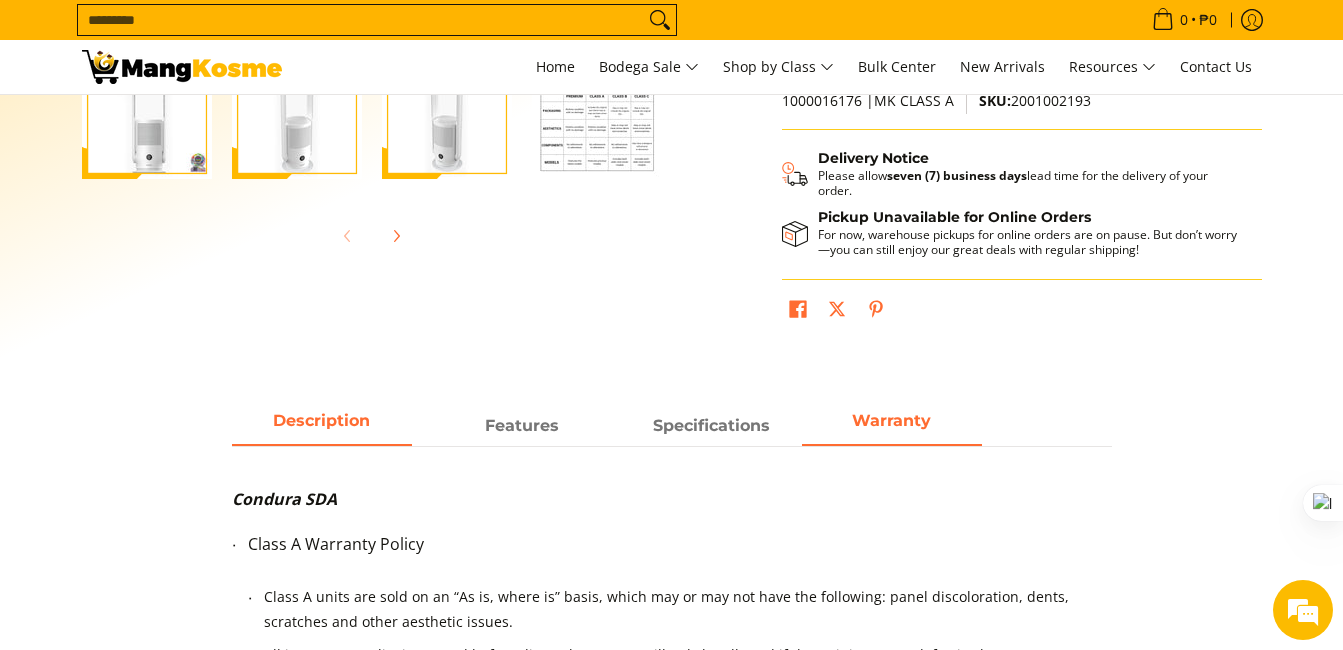 click on "Description" at bounding box center [322, 426] 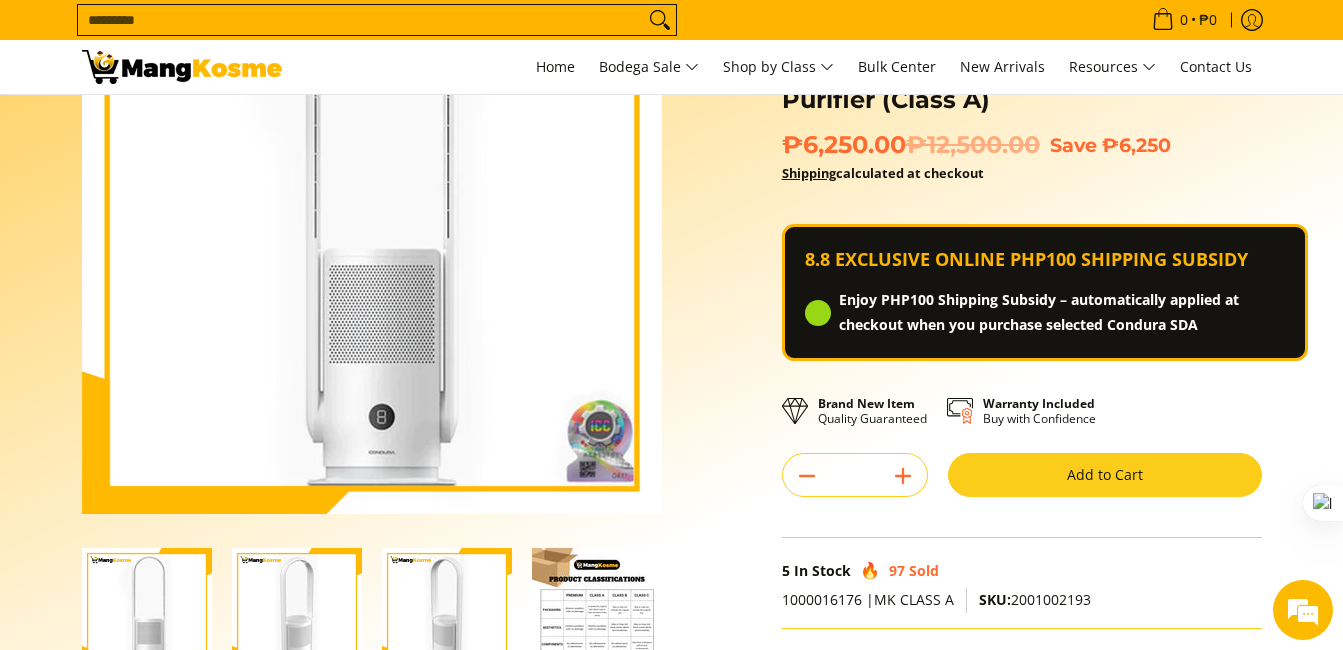scroll, scrollTop: 200, scrollLeft: 0, axis: vertical 